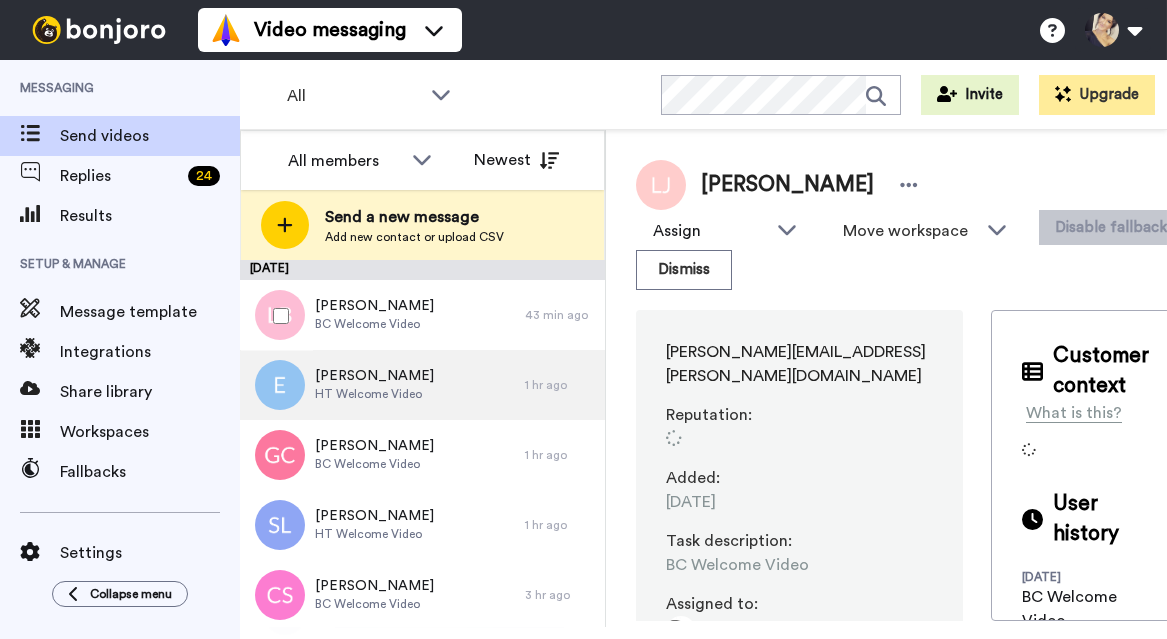 scroll, scrollTop: 0, scrollLeft: 0, axis: both 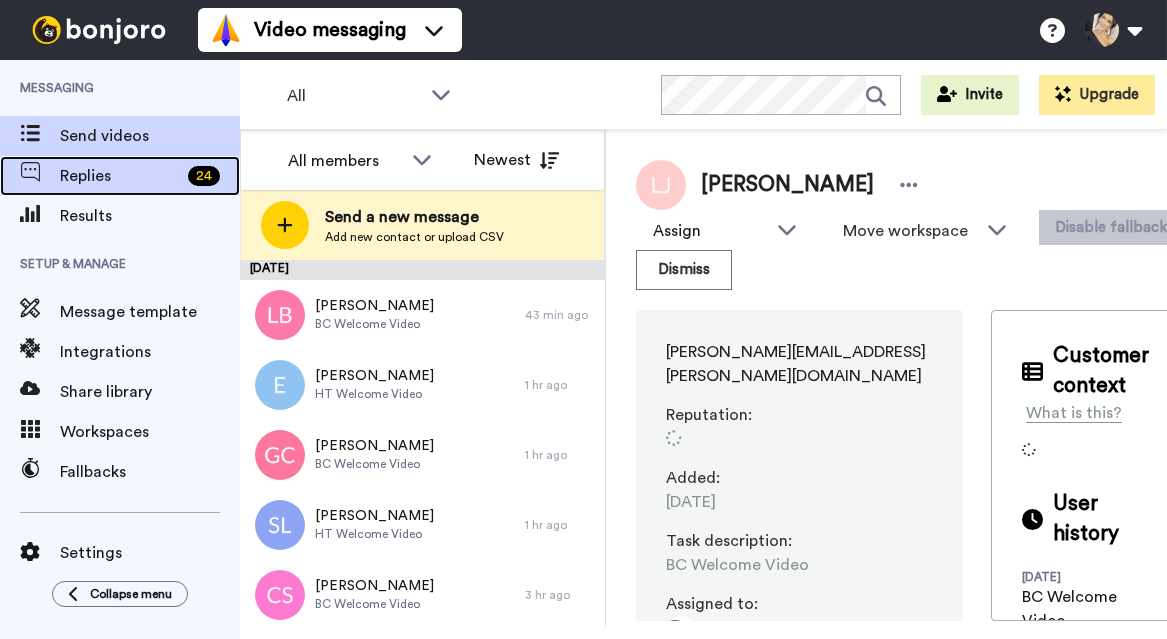 click on "Replies" at bounding box center (120, 176) 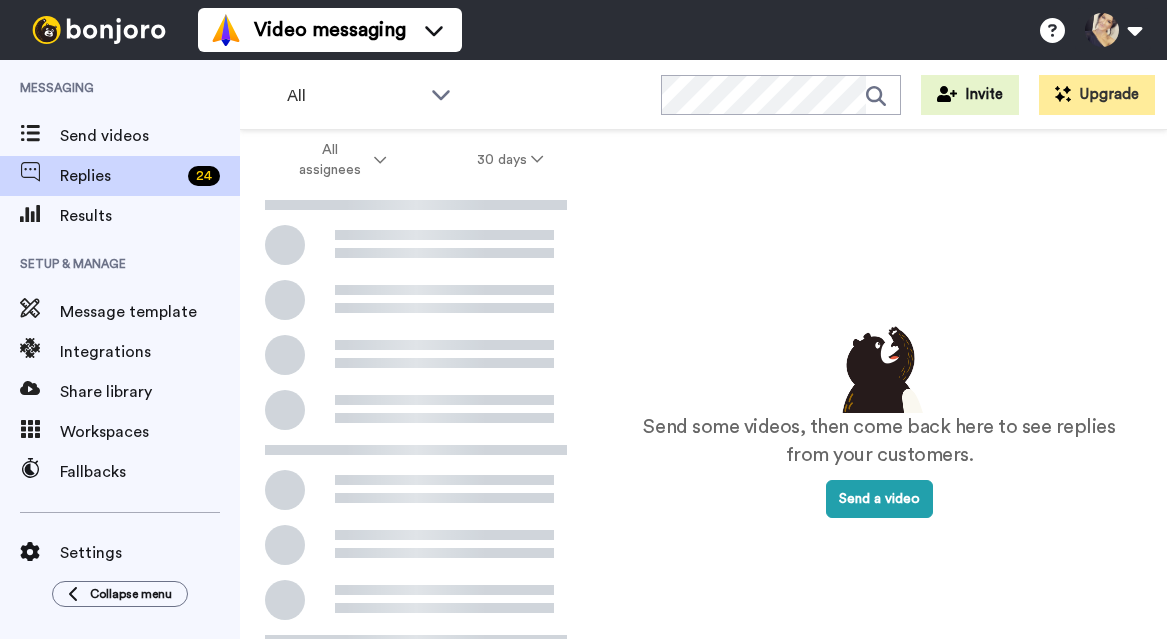 scroll, scrollTop: 0, scrollLeft: 0, axis: both 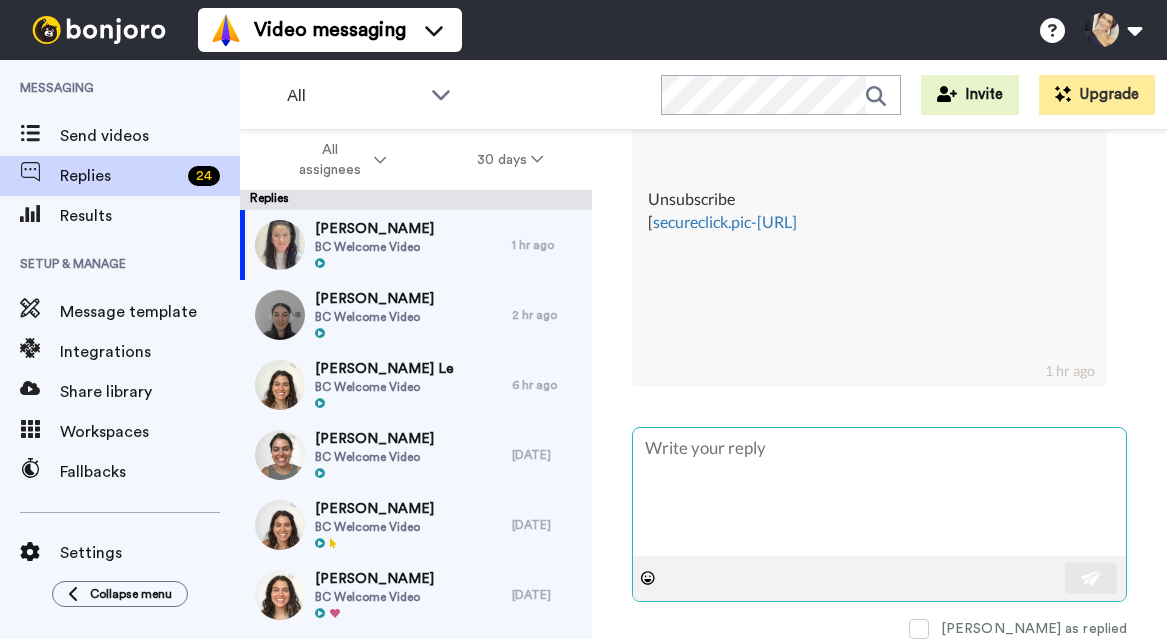 click at bounding box center [879, 492] 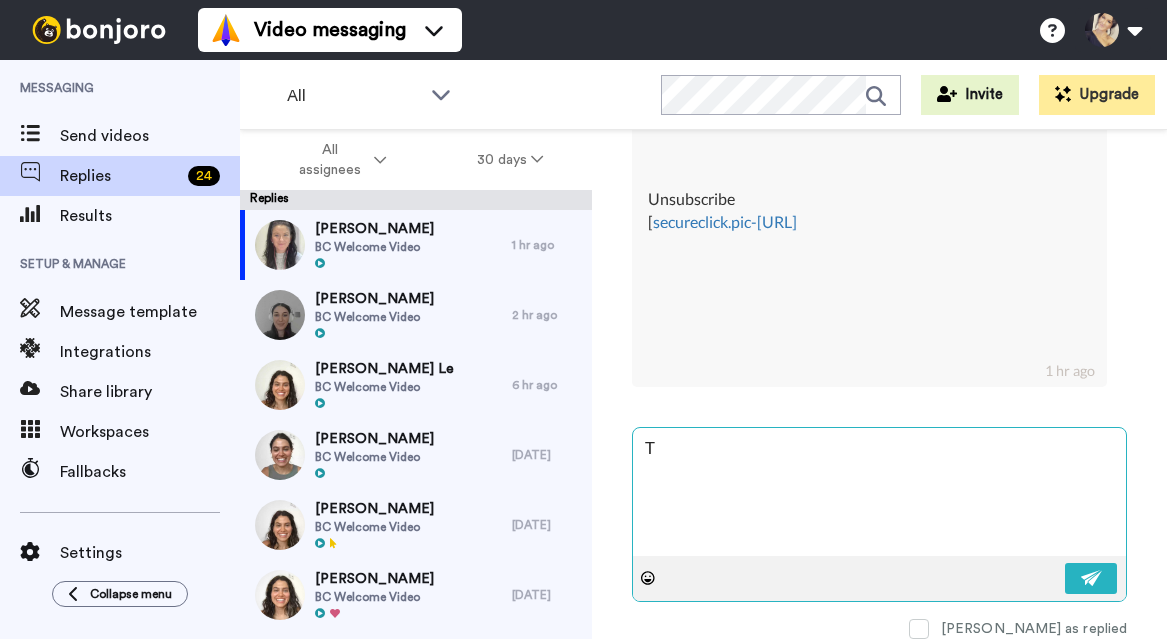 type on "x" 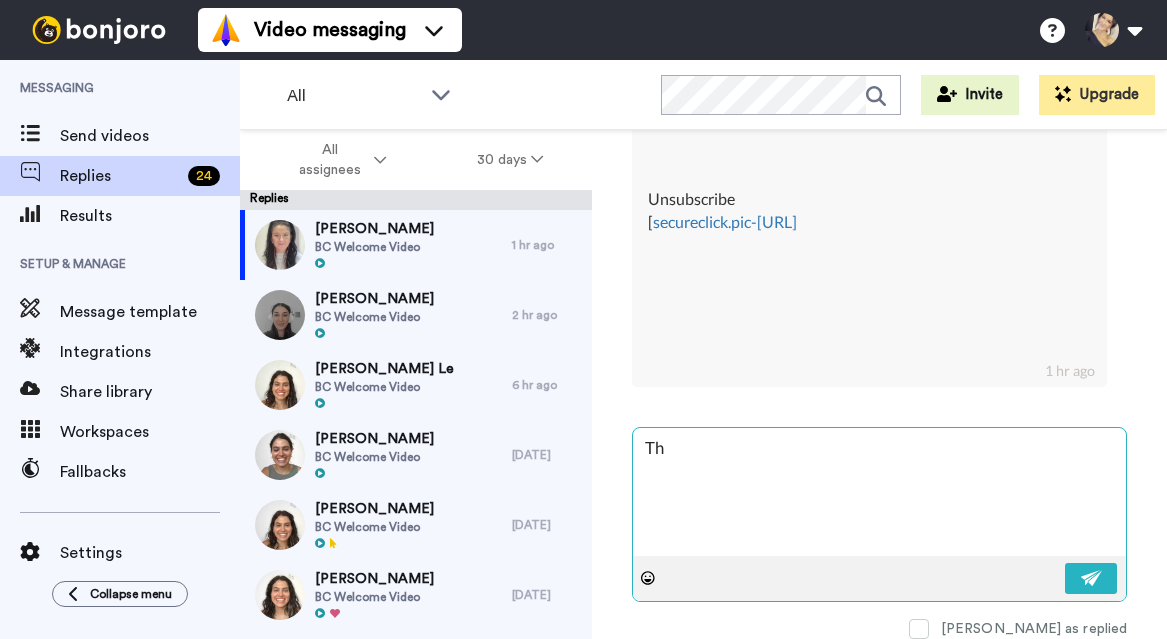 type on "x" 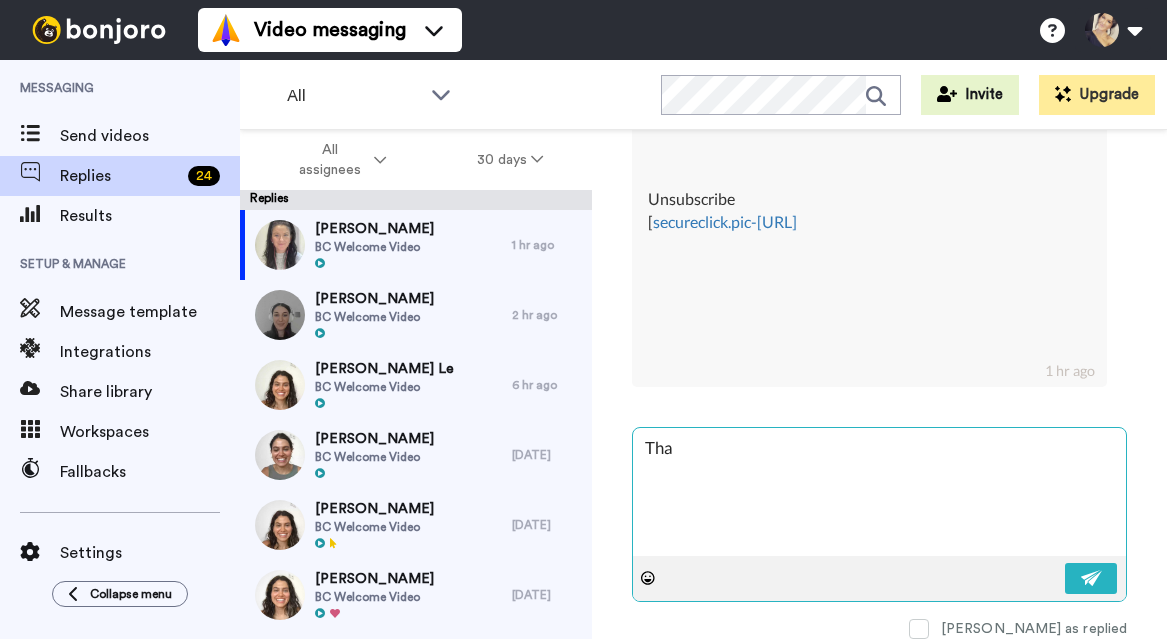 type on "Than" 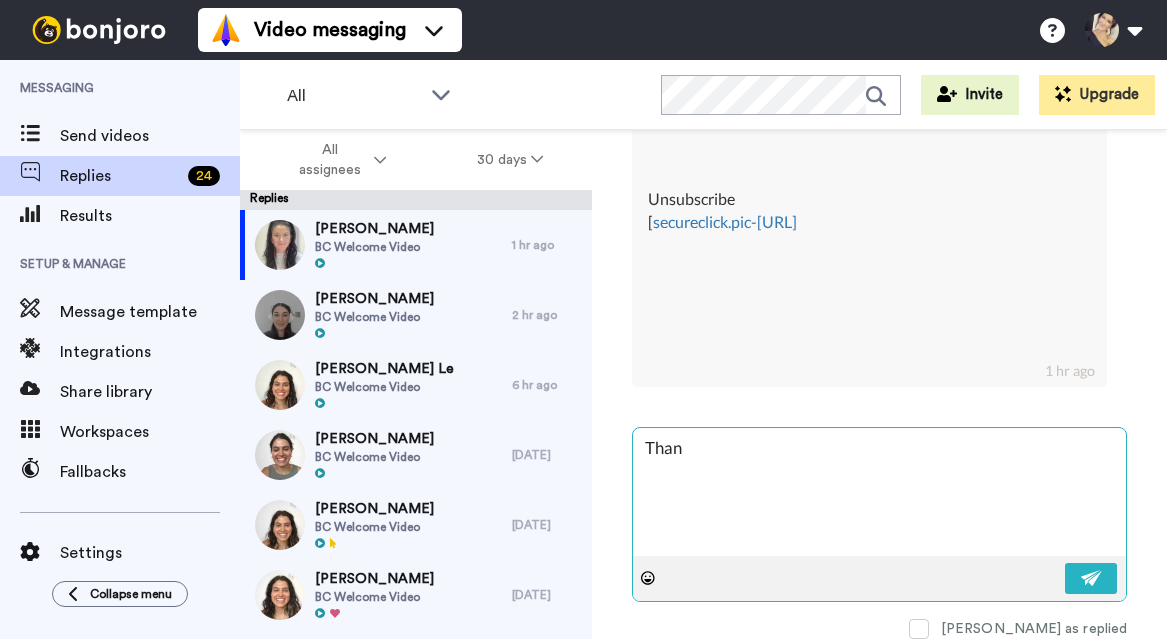 type on "x" 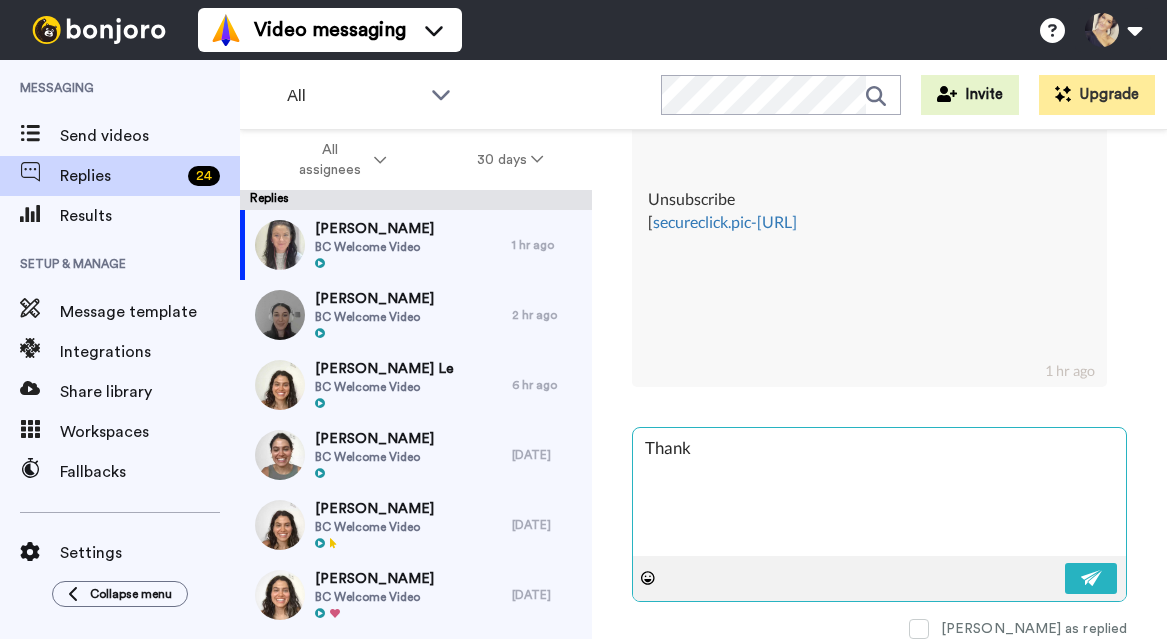 type on "x" 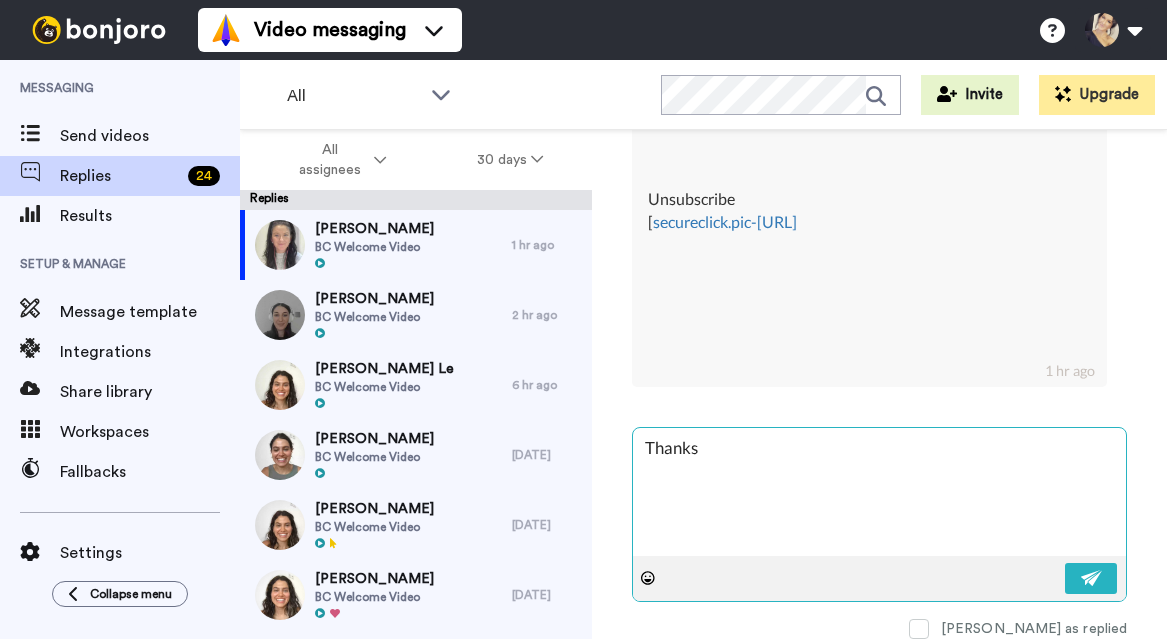 type on "x" 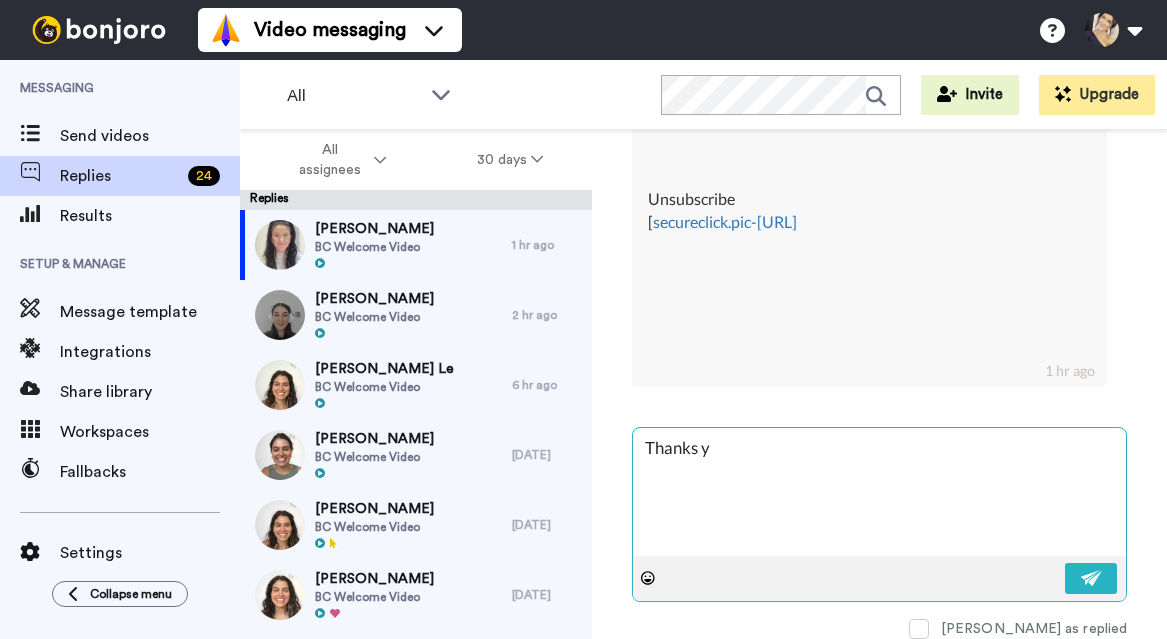 type on "x" 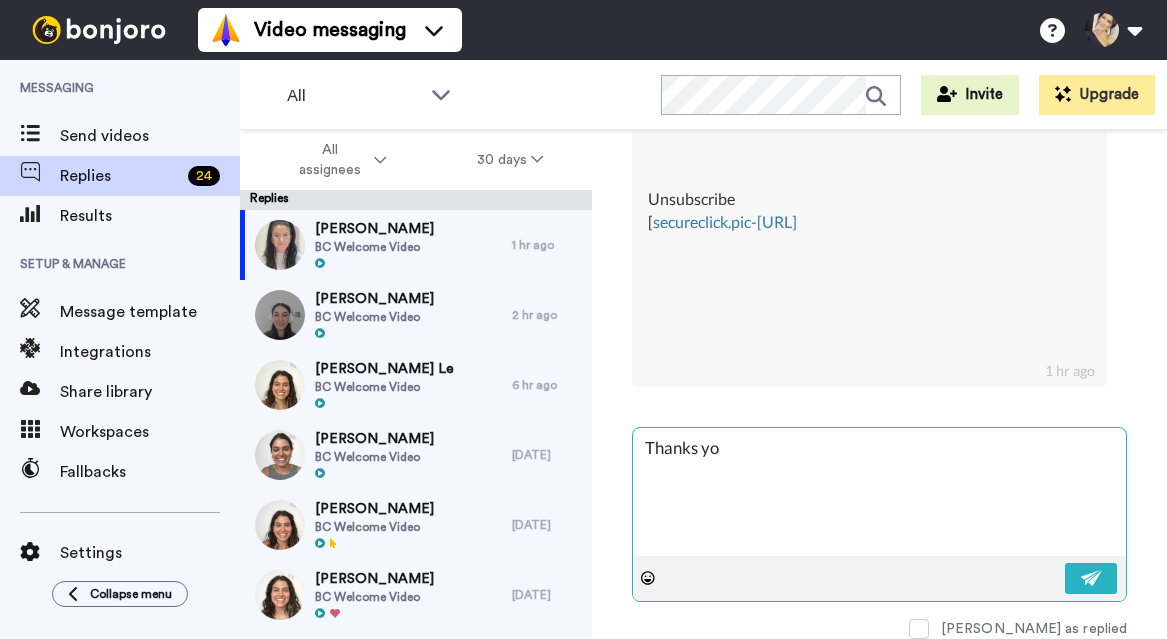 type on "x" 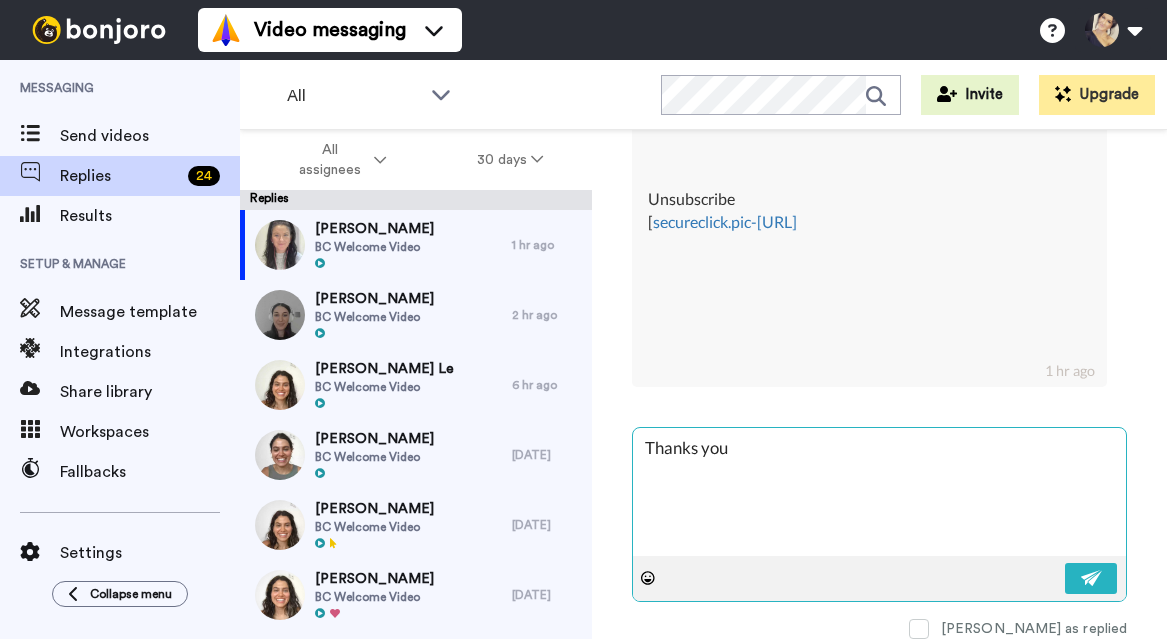 type on "x" 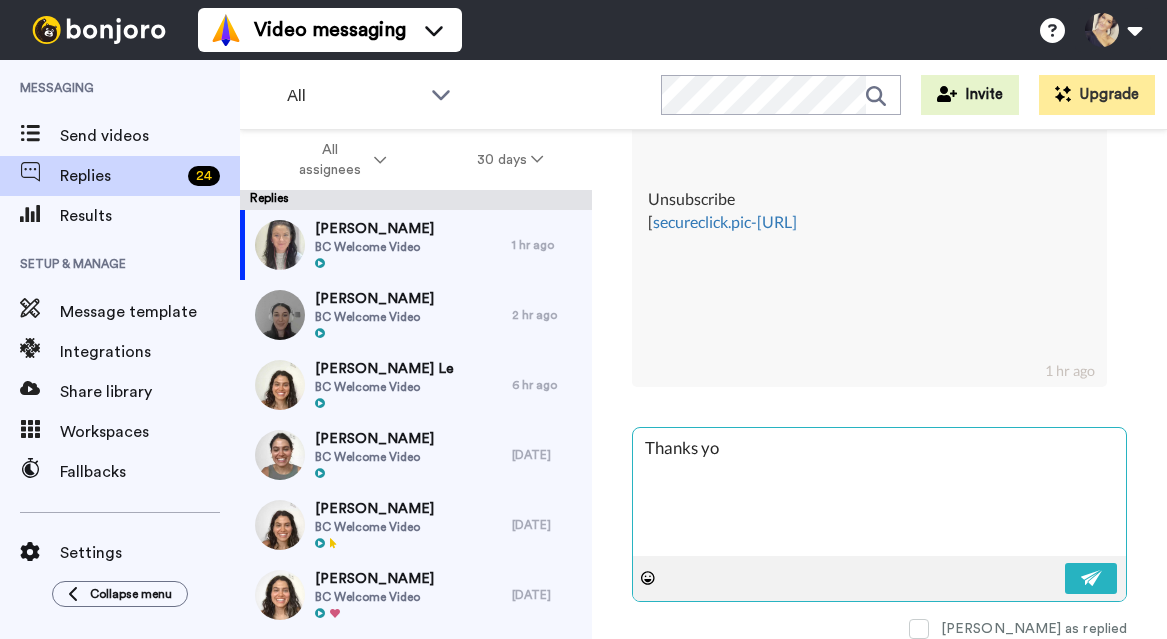 type on "x" 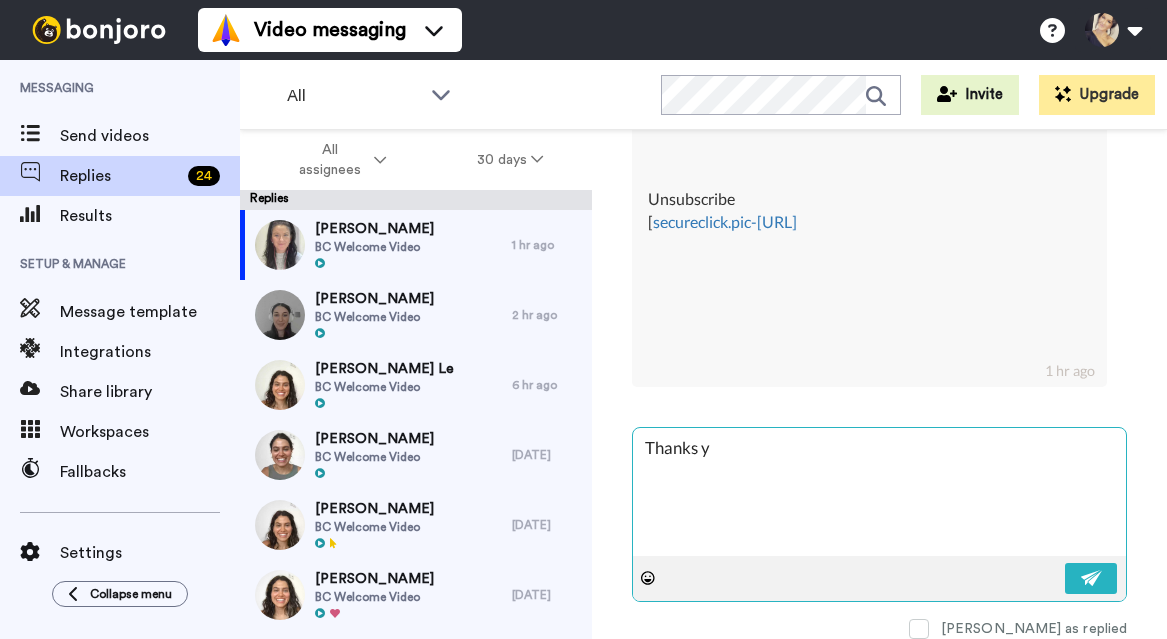 type on "x" 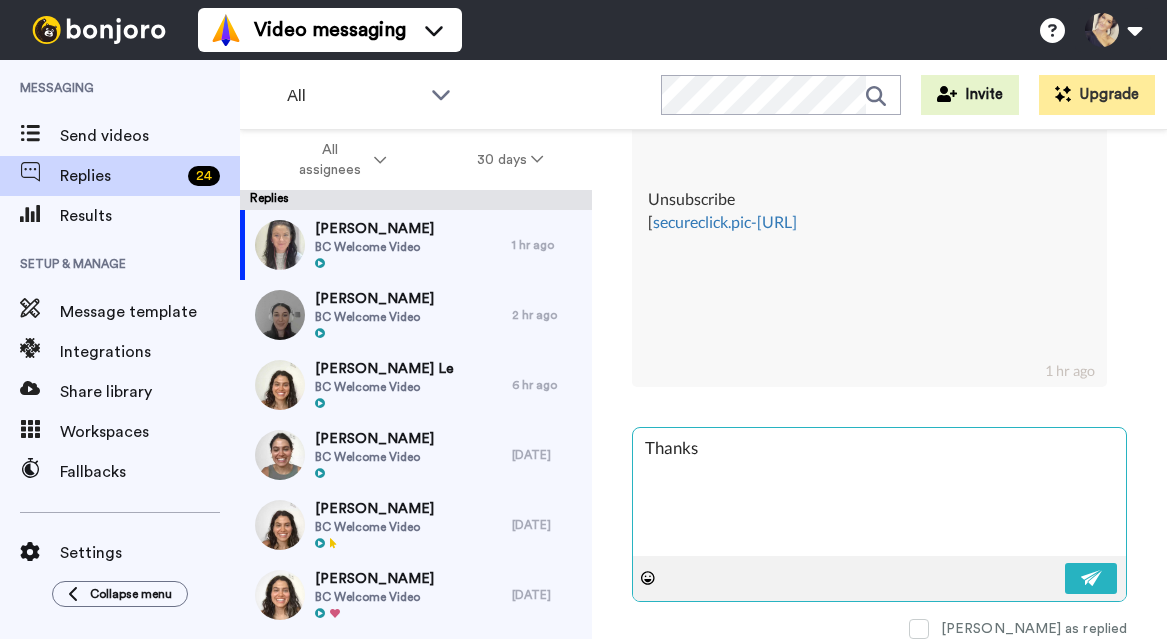 type on "x" 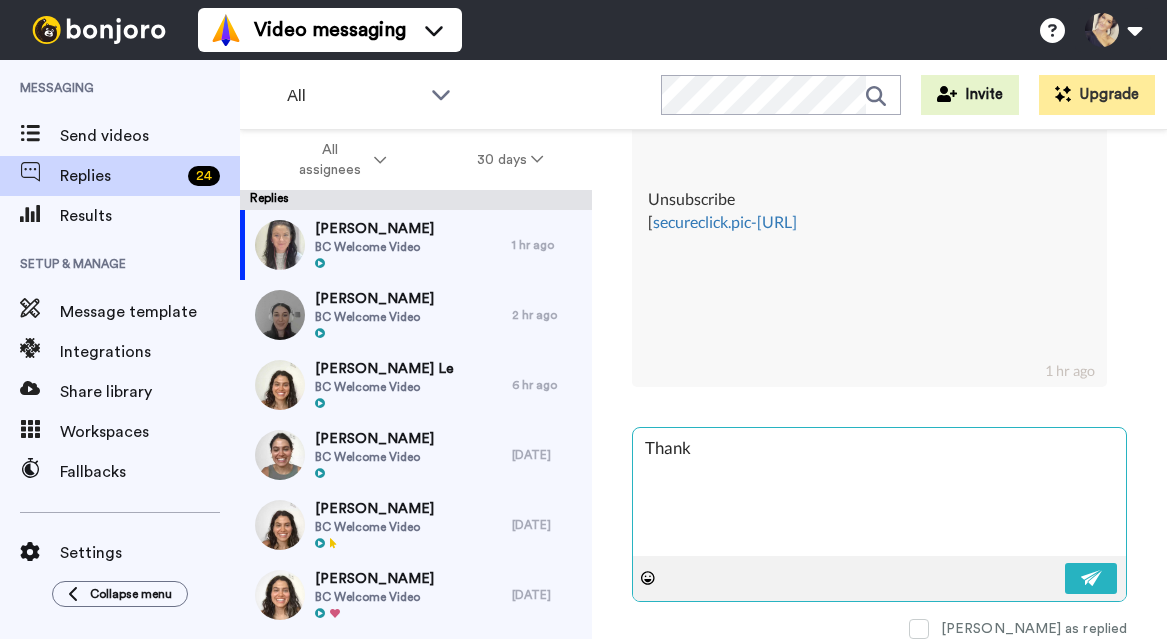 type on "x" 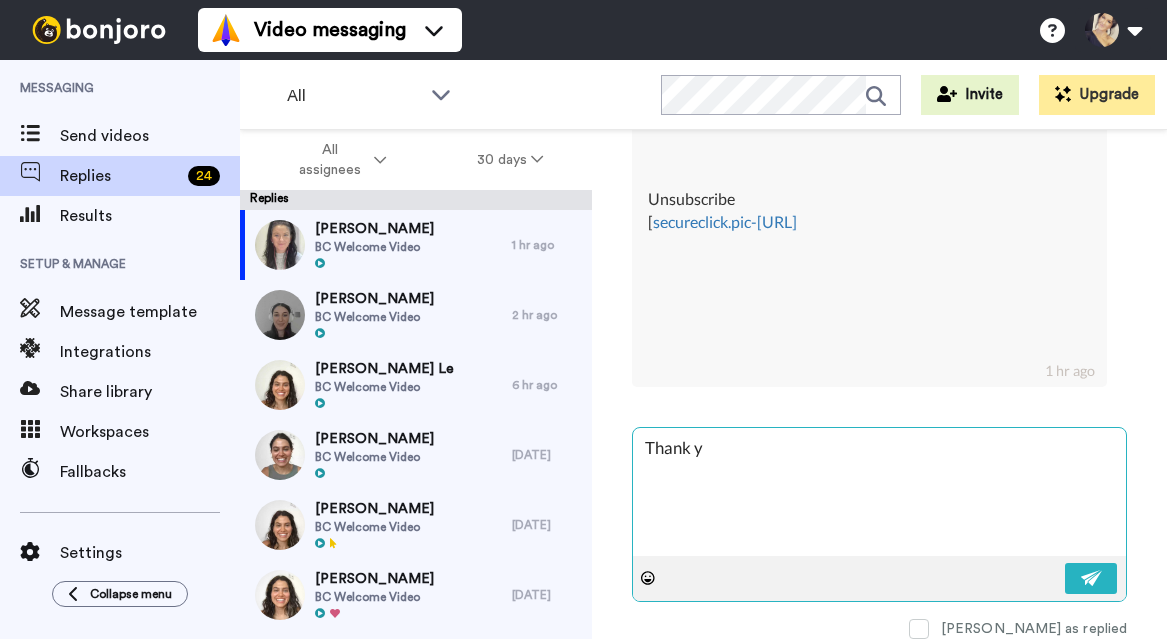 type on "x" 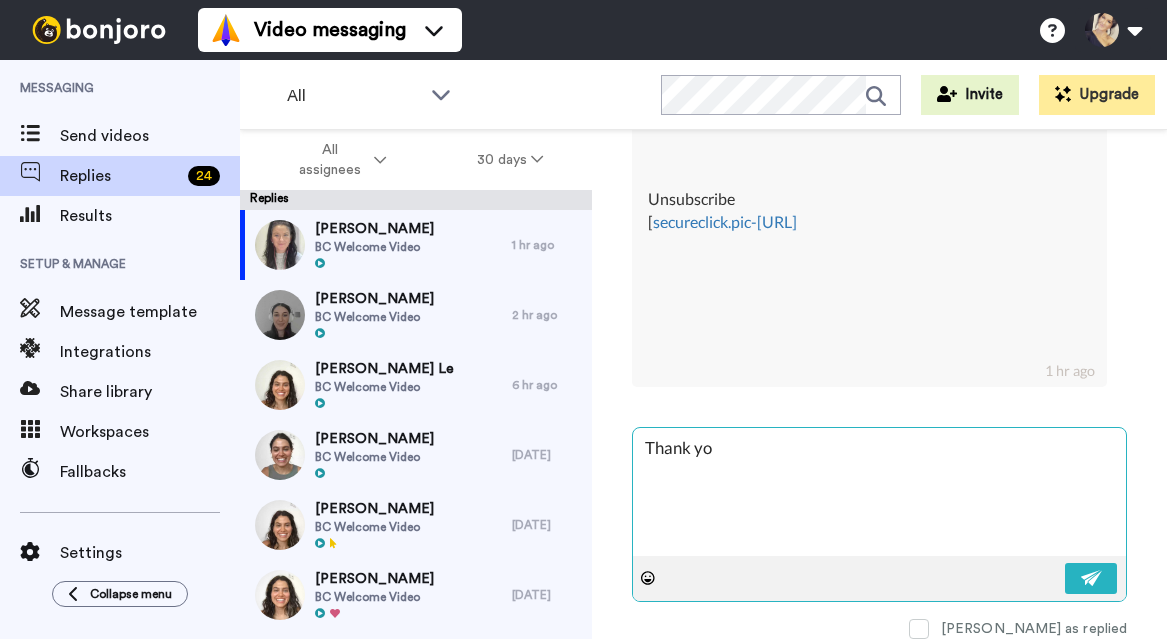 type on "x" 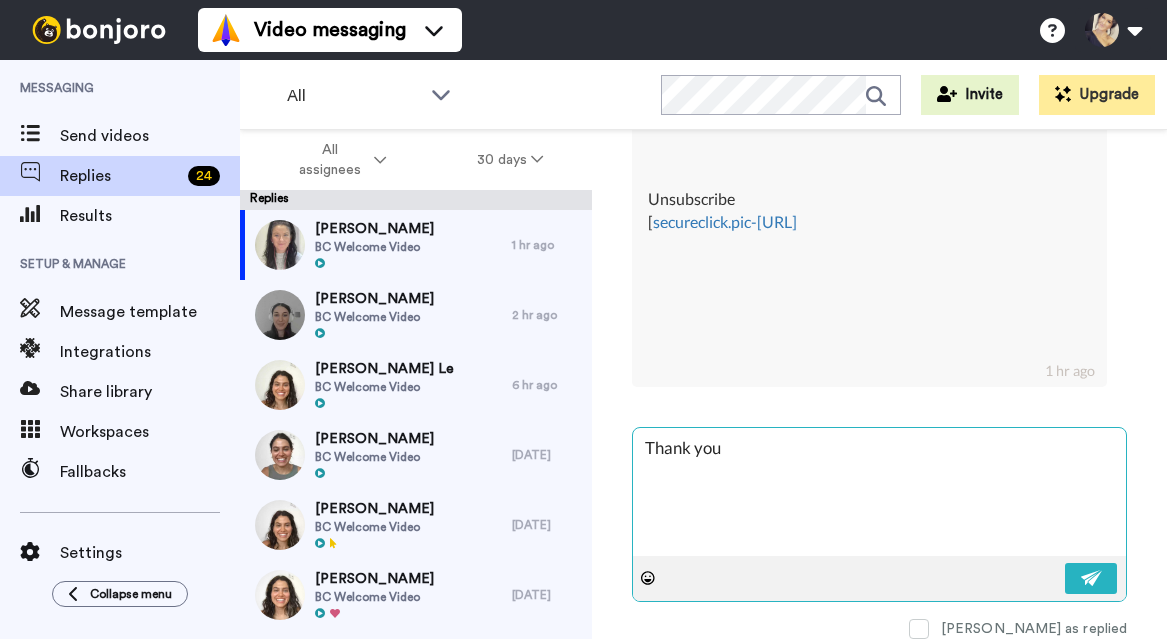 type on "x" 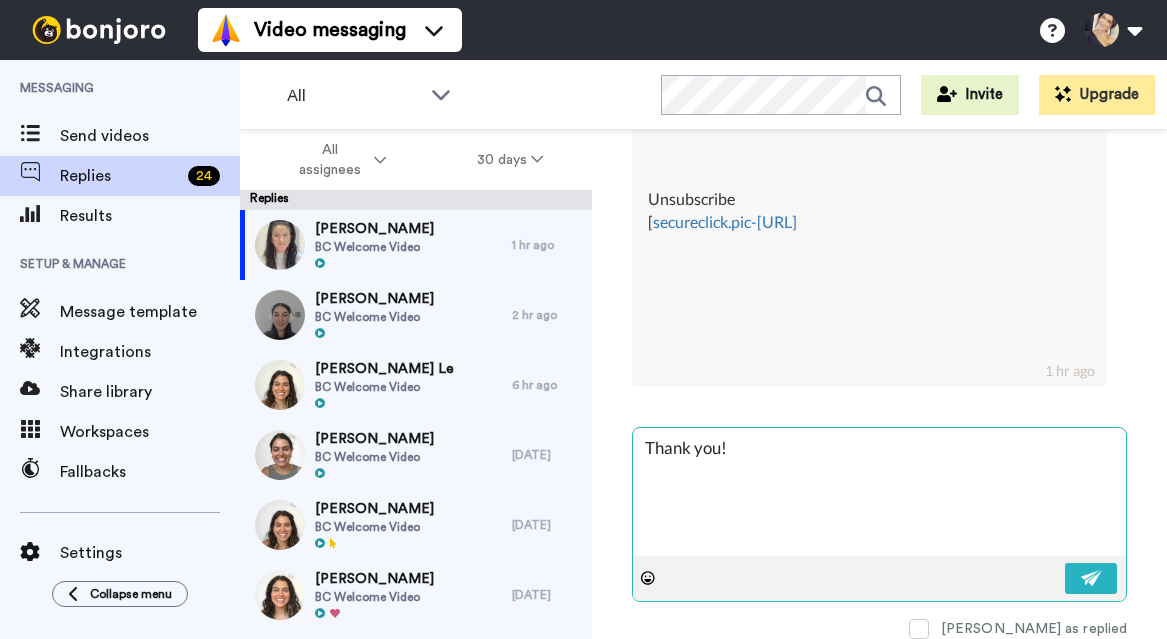 type on "x" 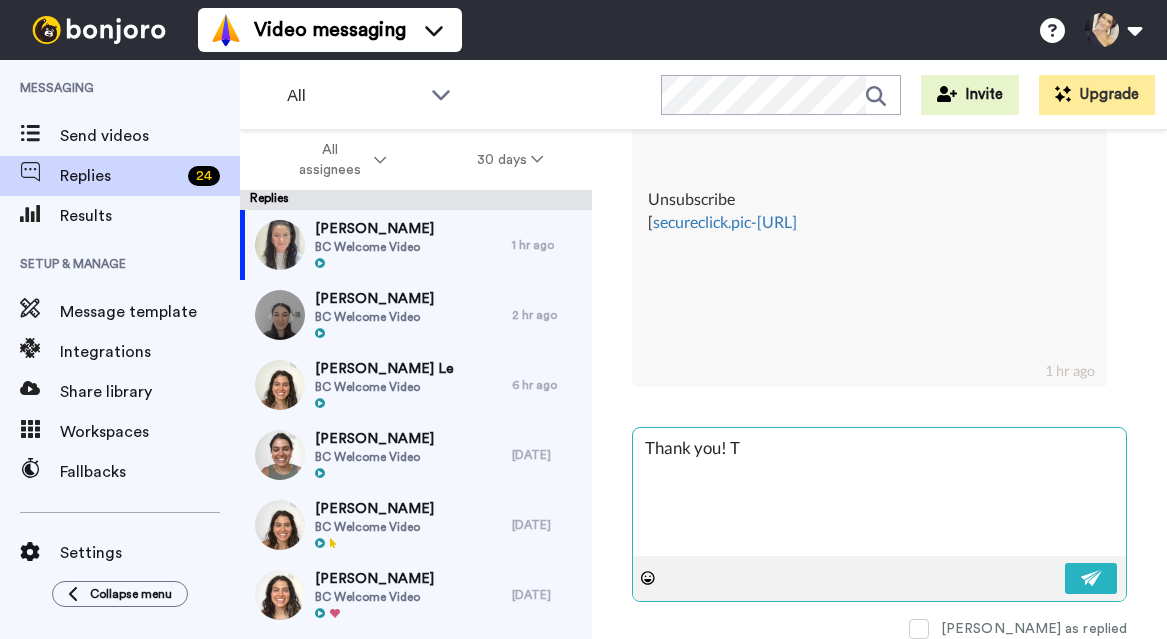type on "x" 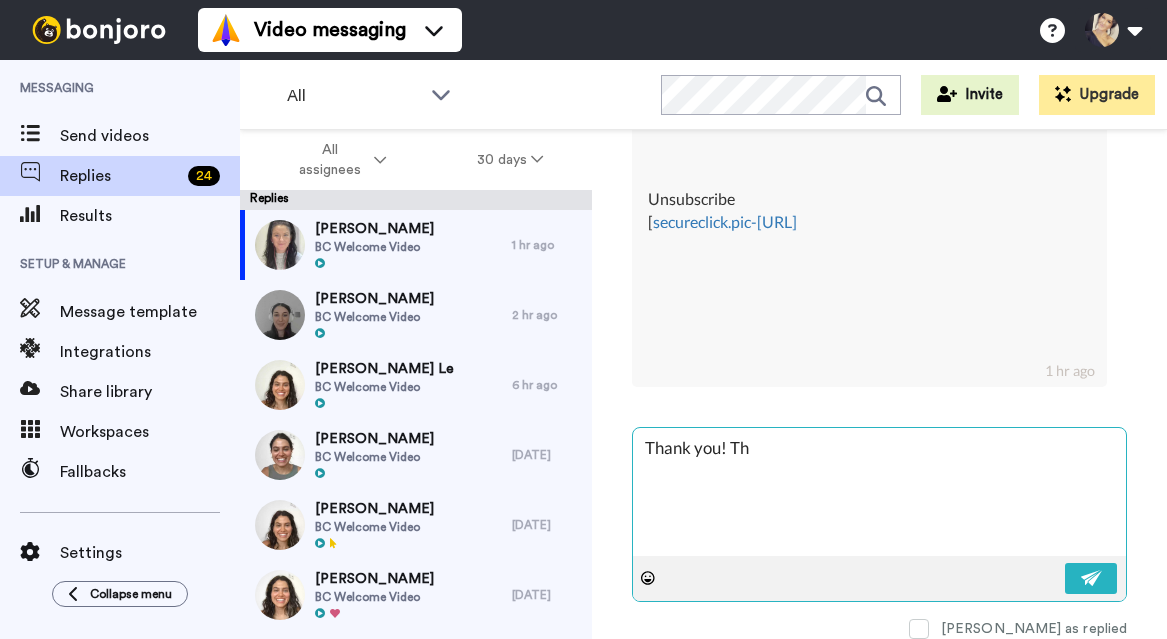type on "x" 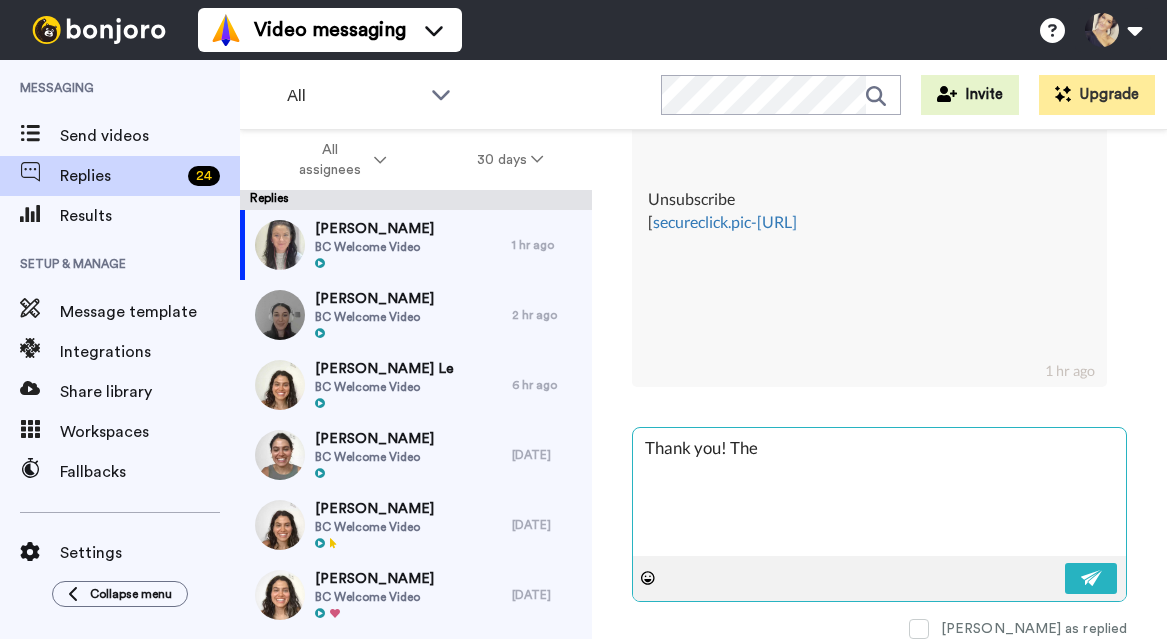 type on "x" 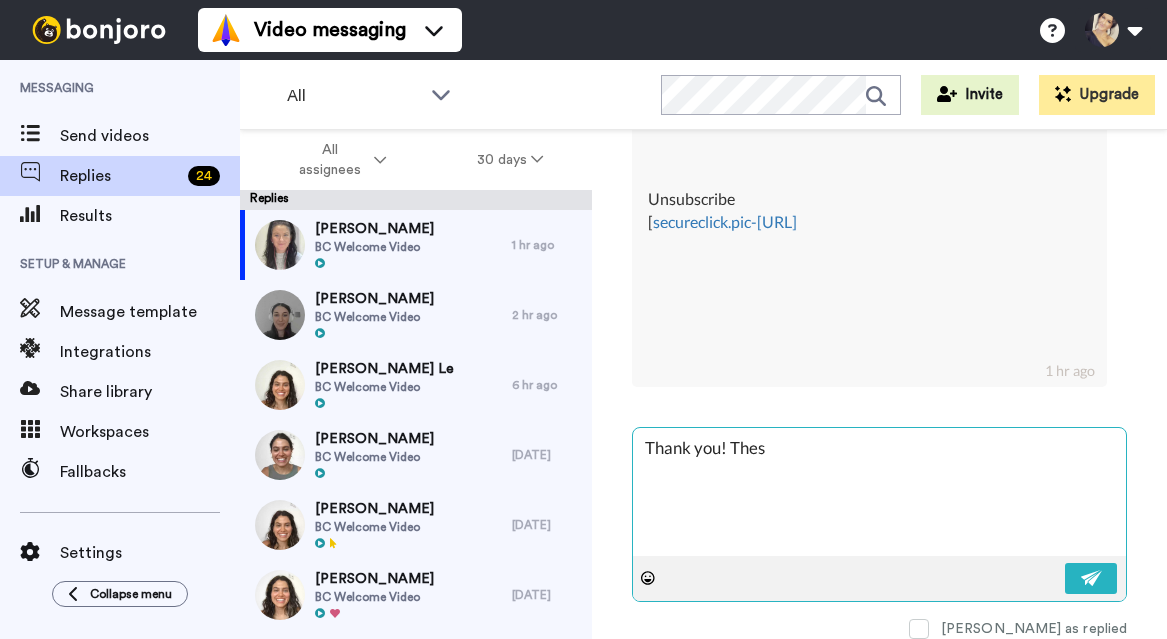type on "x" 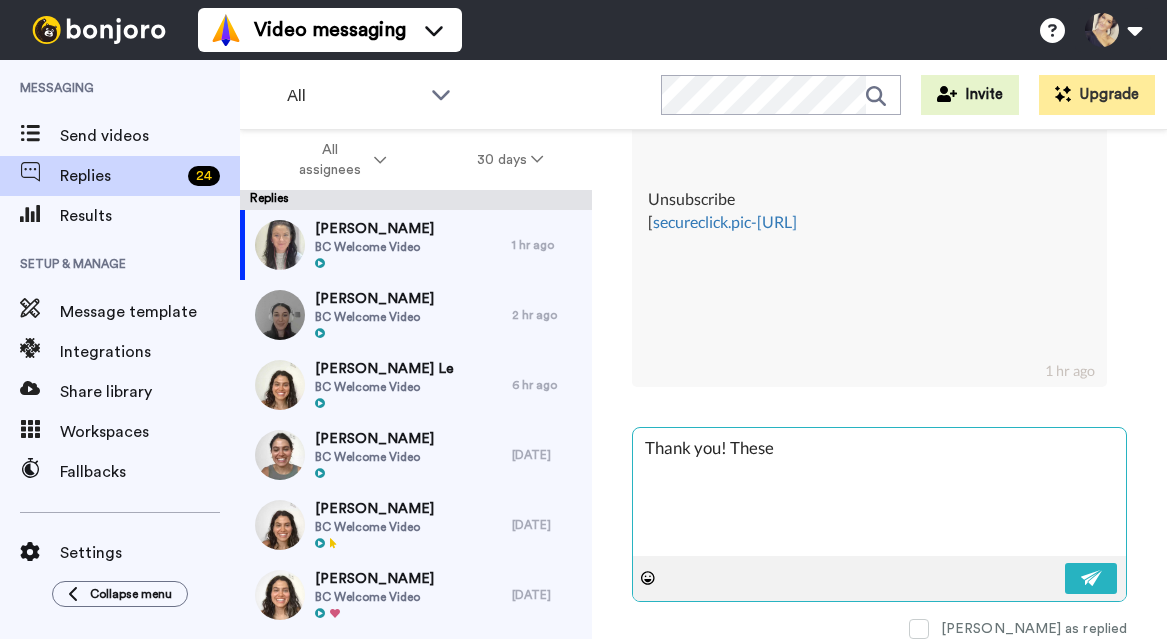 type on "x" 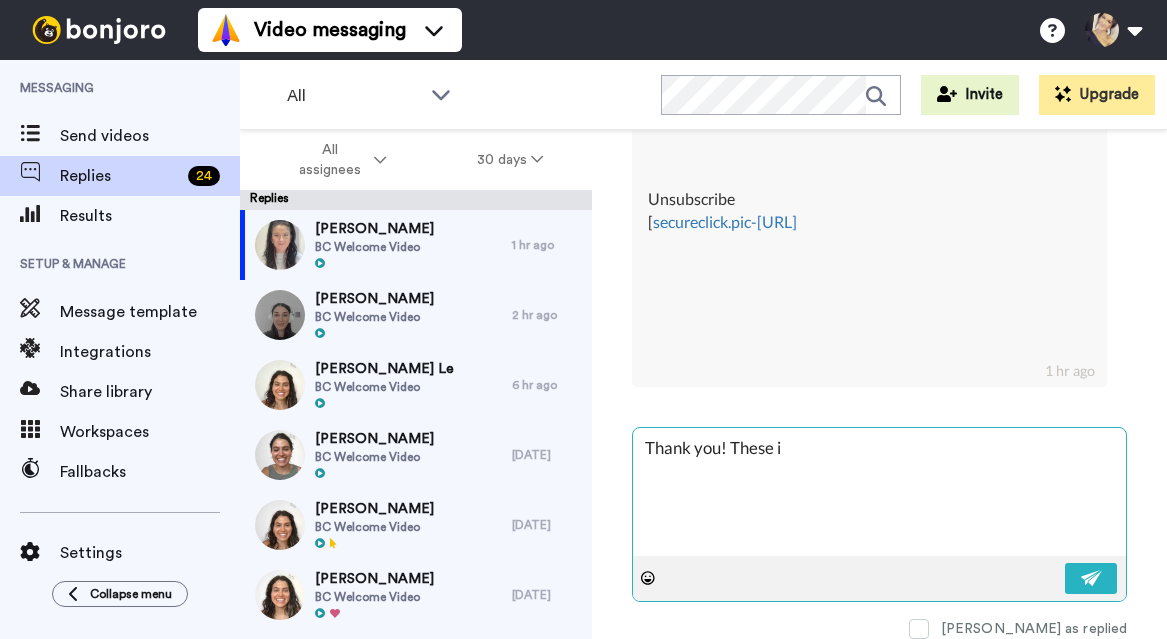 type on "x" 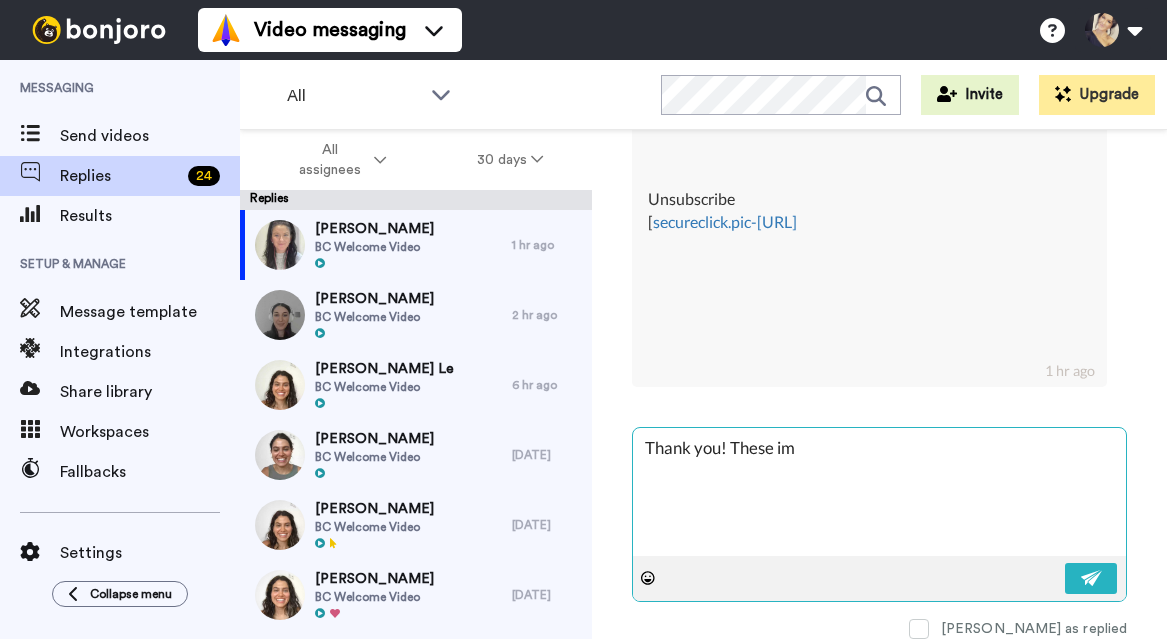 type on "x" 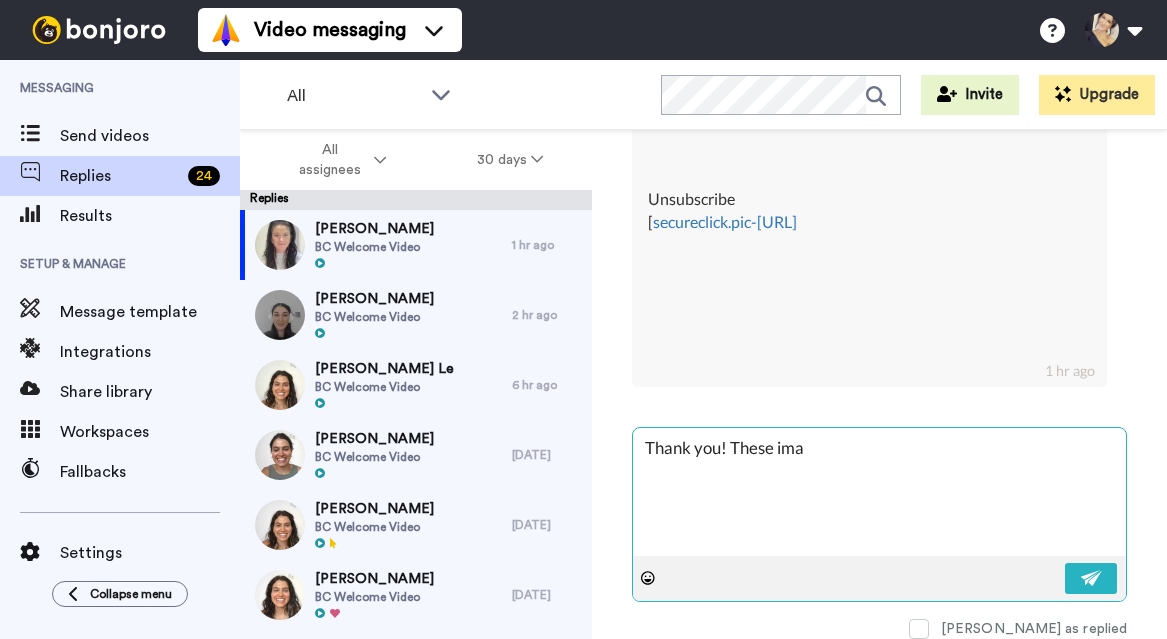 type on "x" 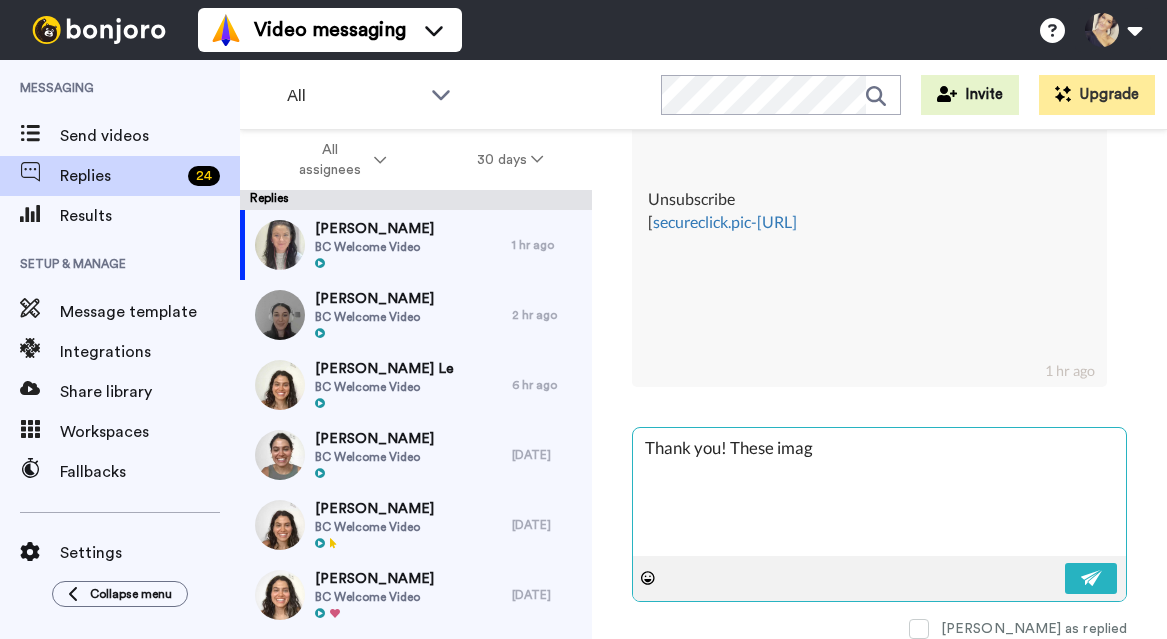 type on "x" 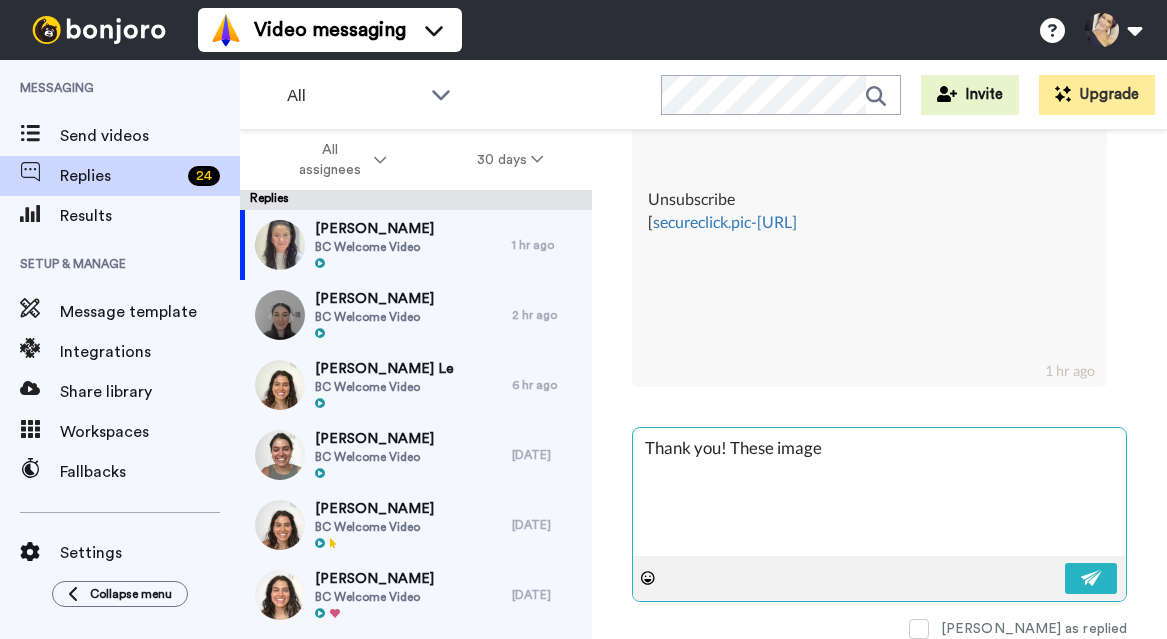 type on "x" 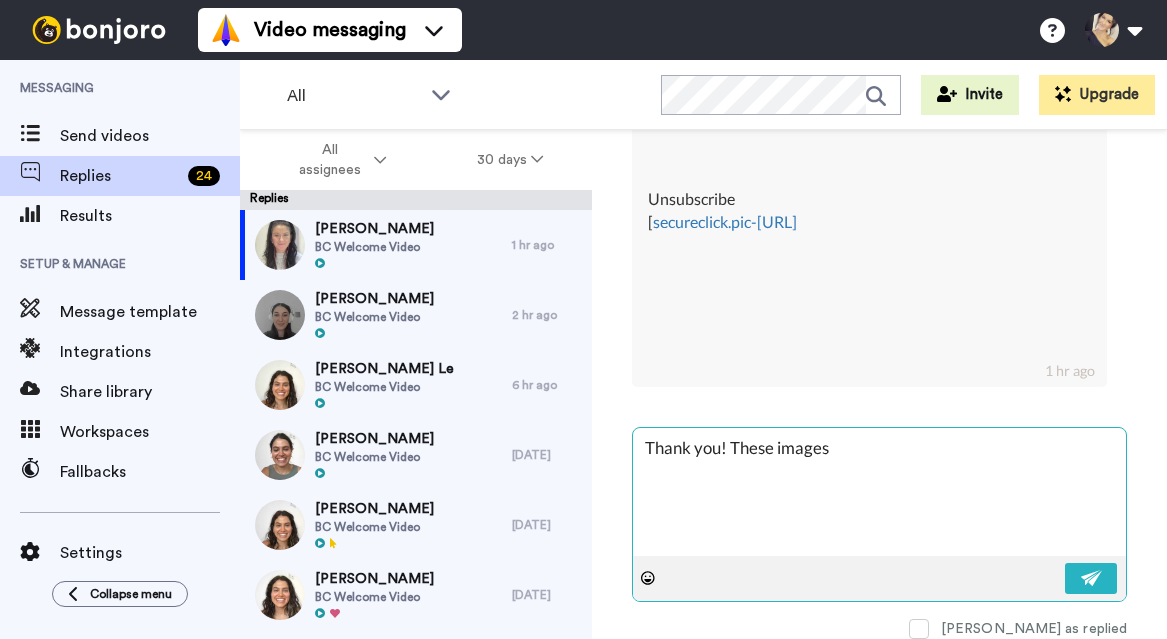 type on "x" 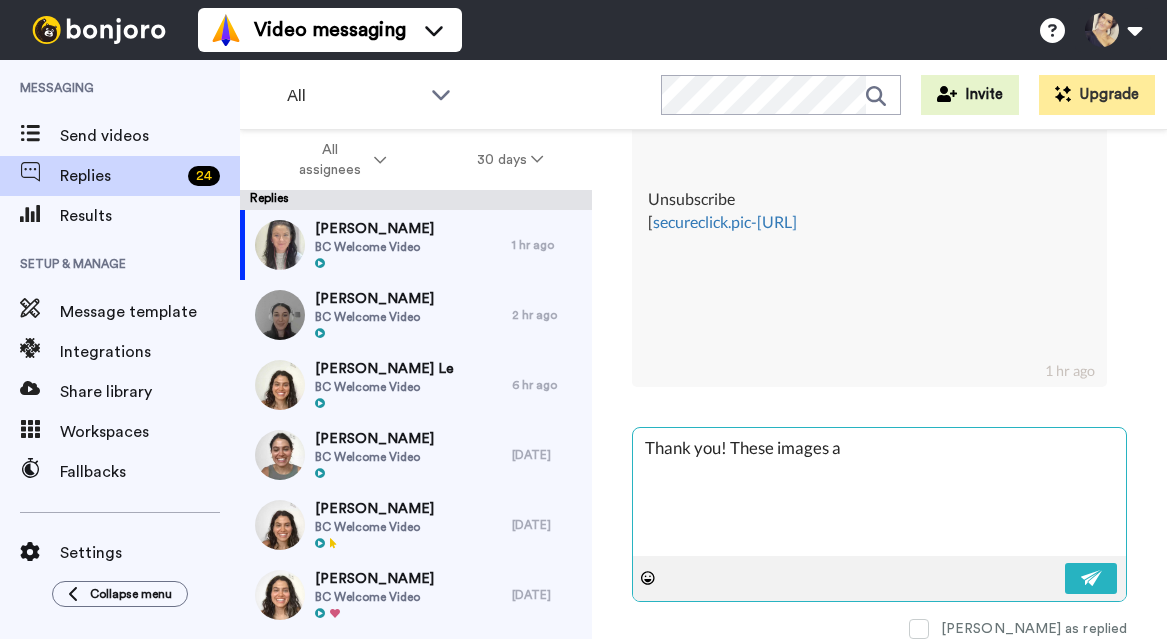 type on "x" 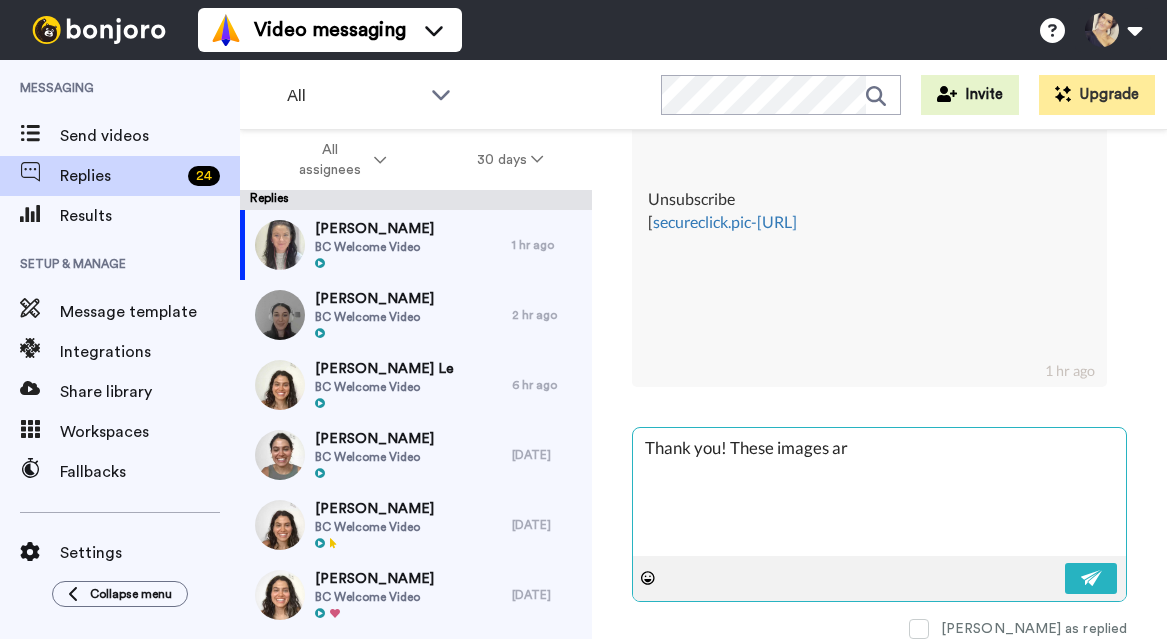 type on "x" 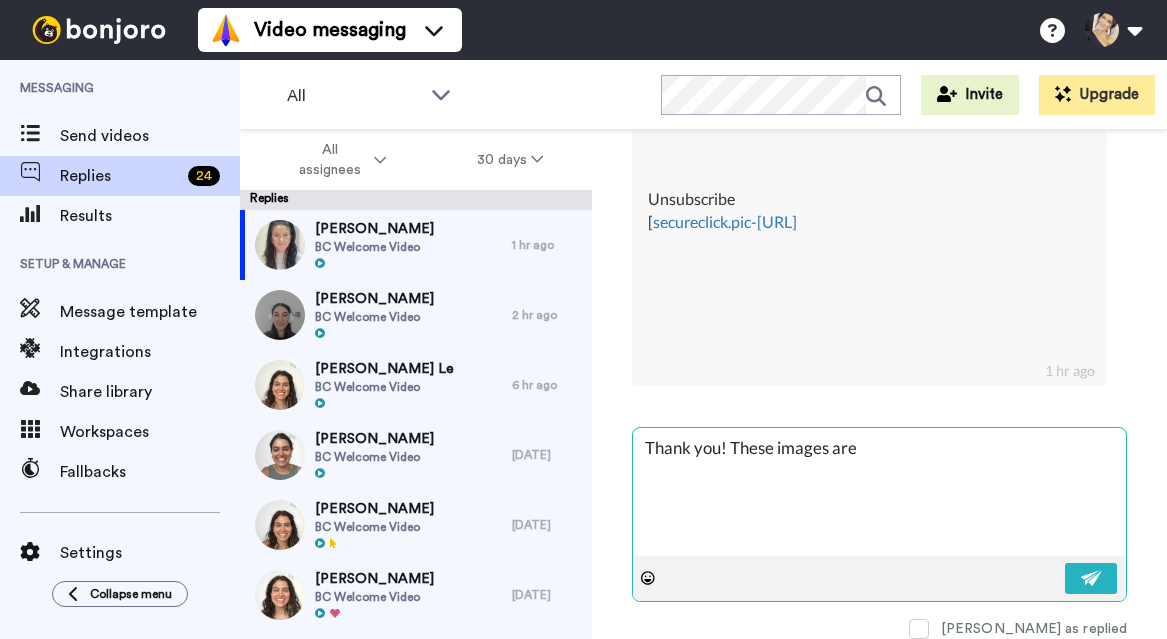 type on "Thank you! These images are" 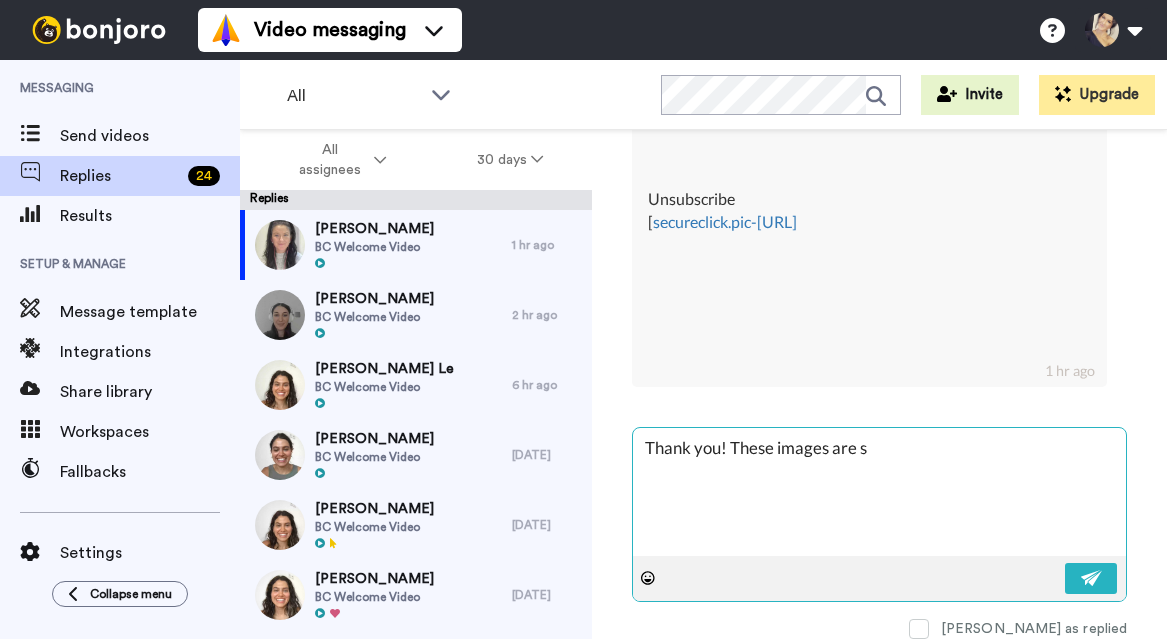 type on "x" 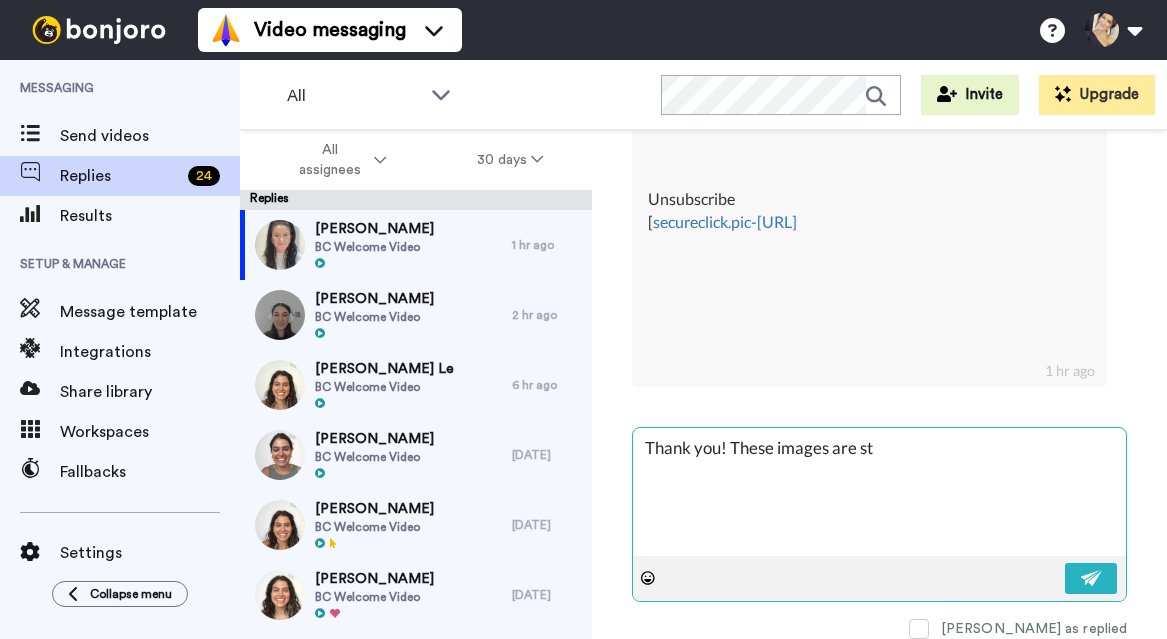 type on "x" 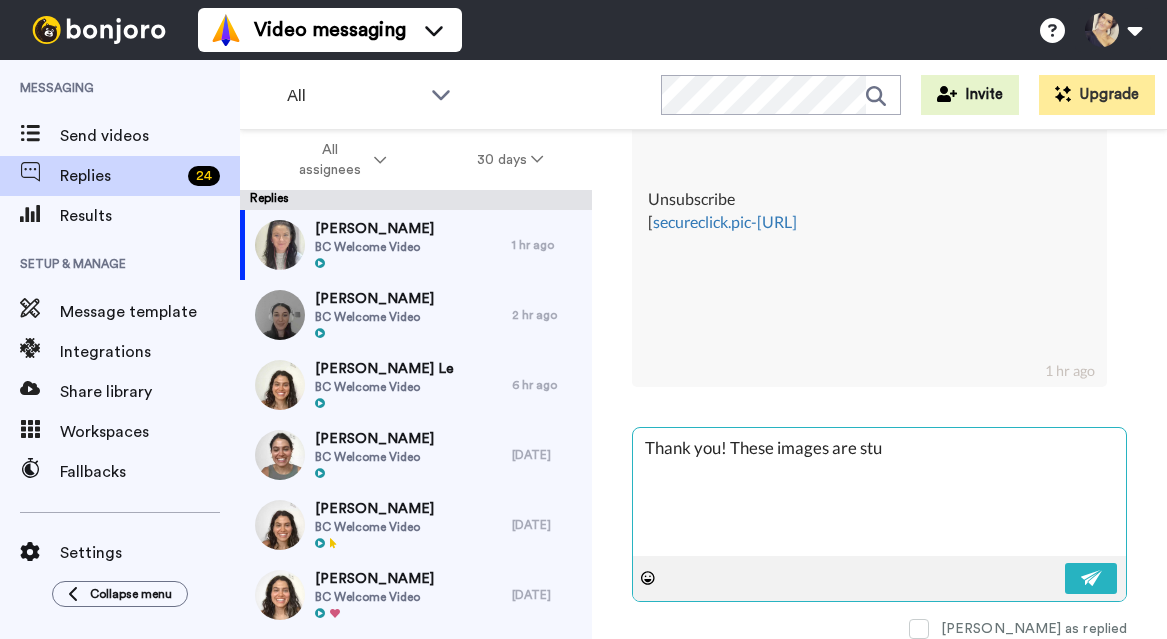 type on "x" 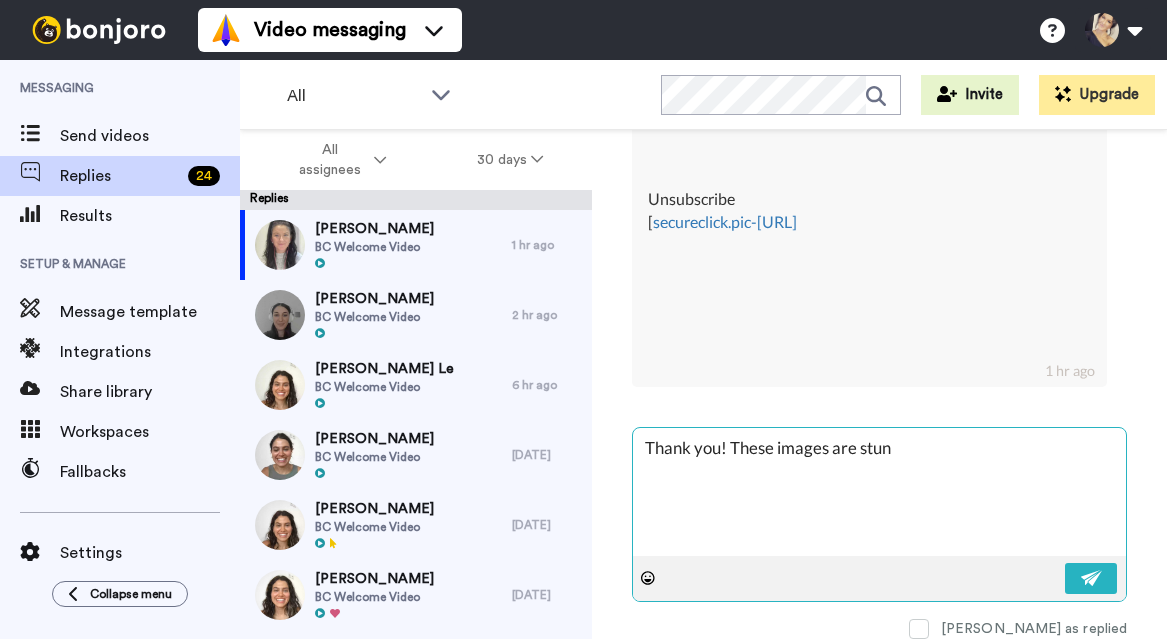 type on "x" 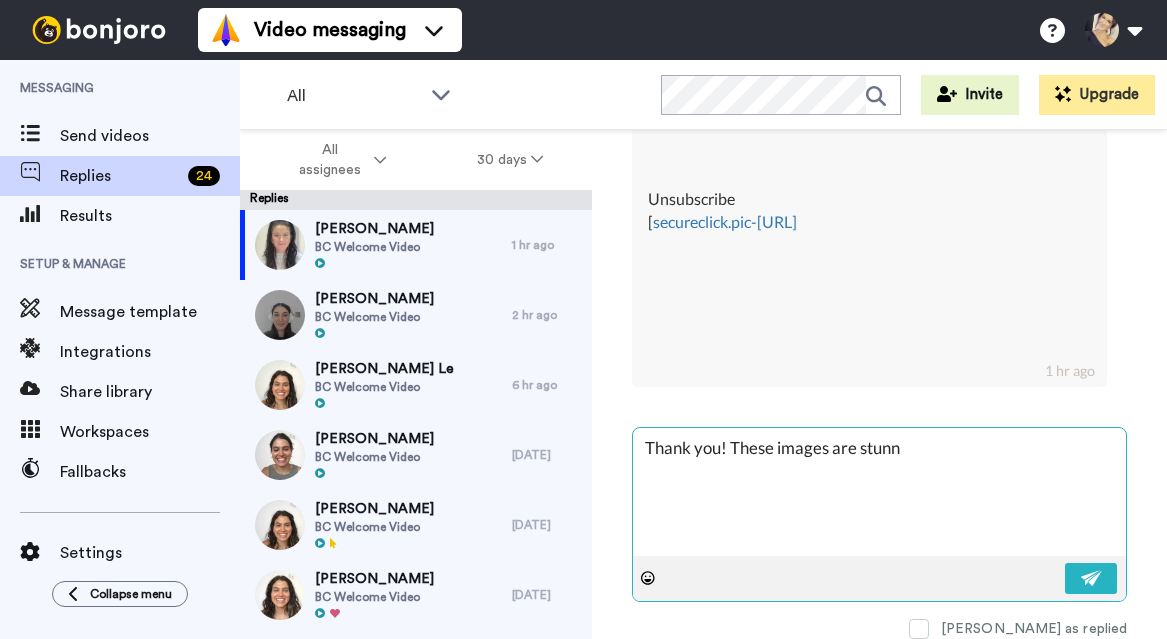 type on "x" 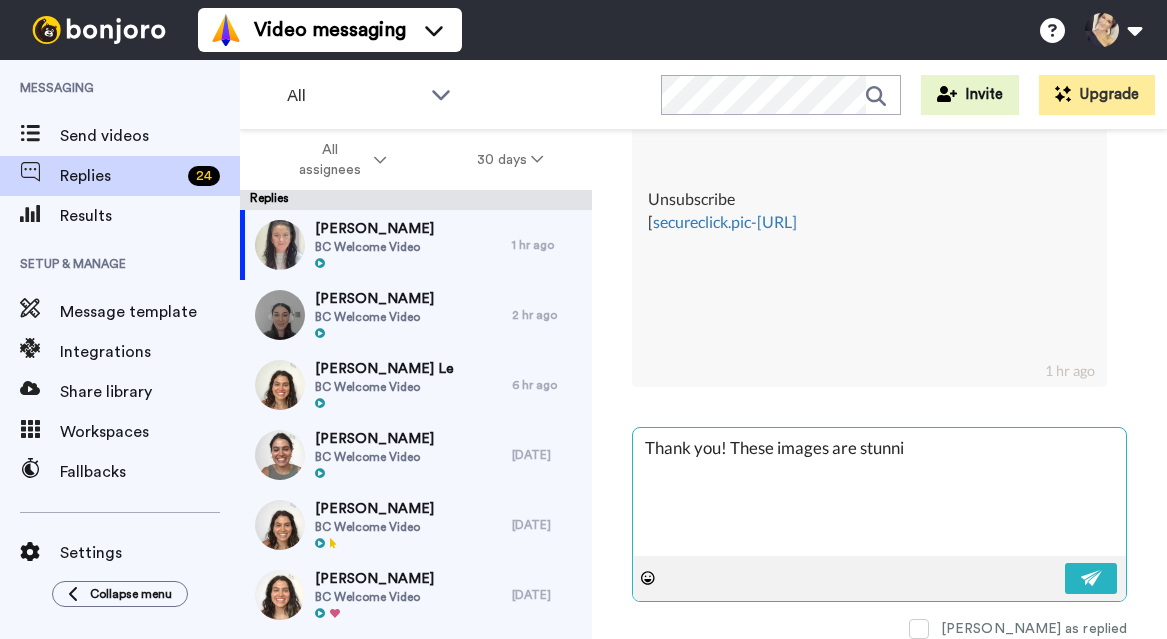 type on "x" 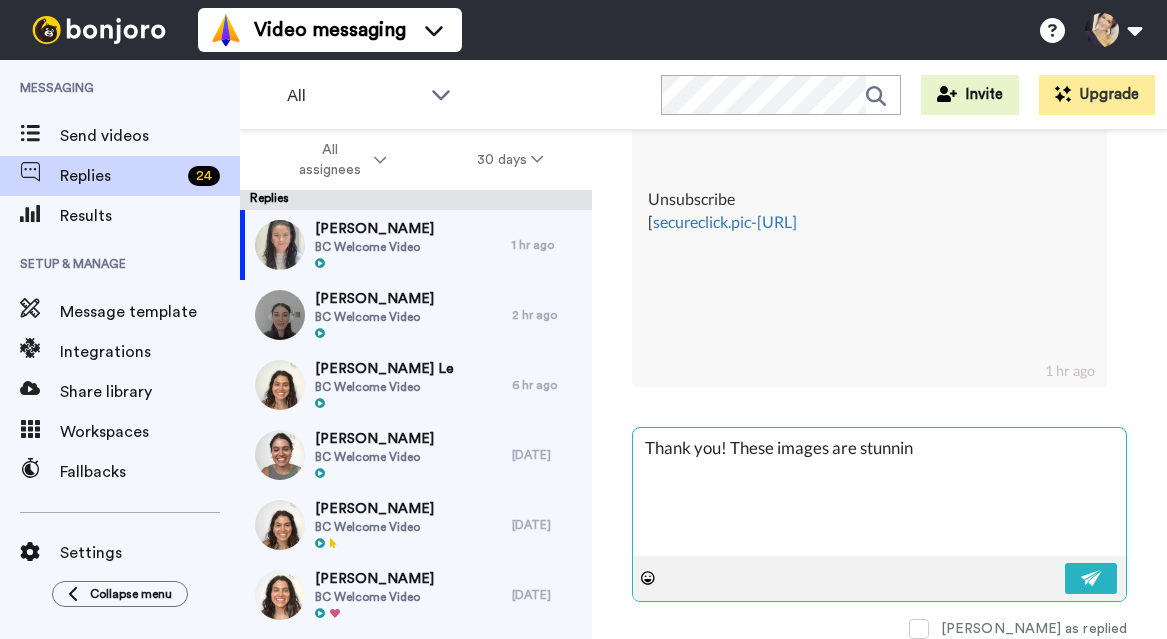 type on "x" 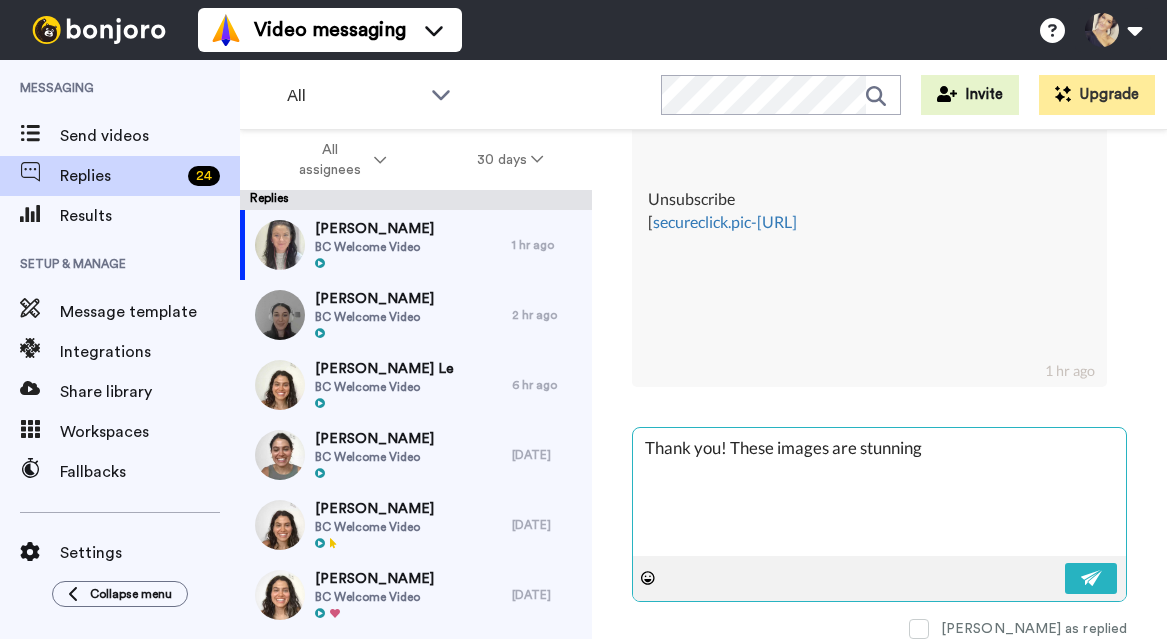 type on "x" 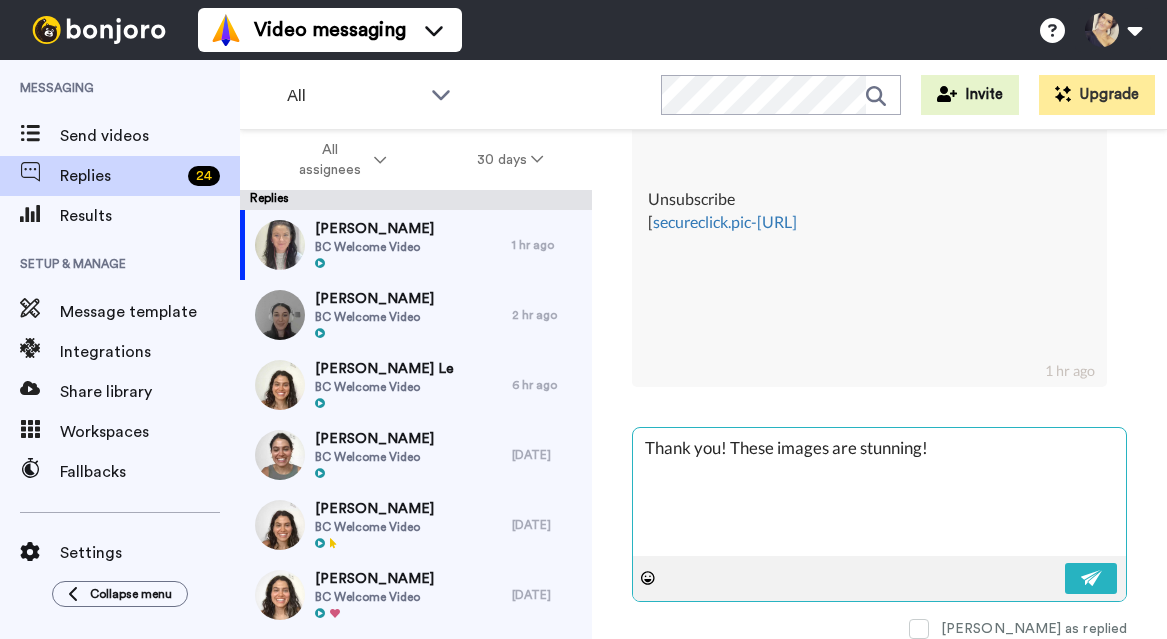 type on "x" 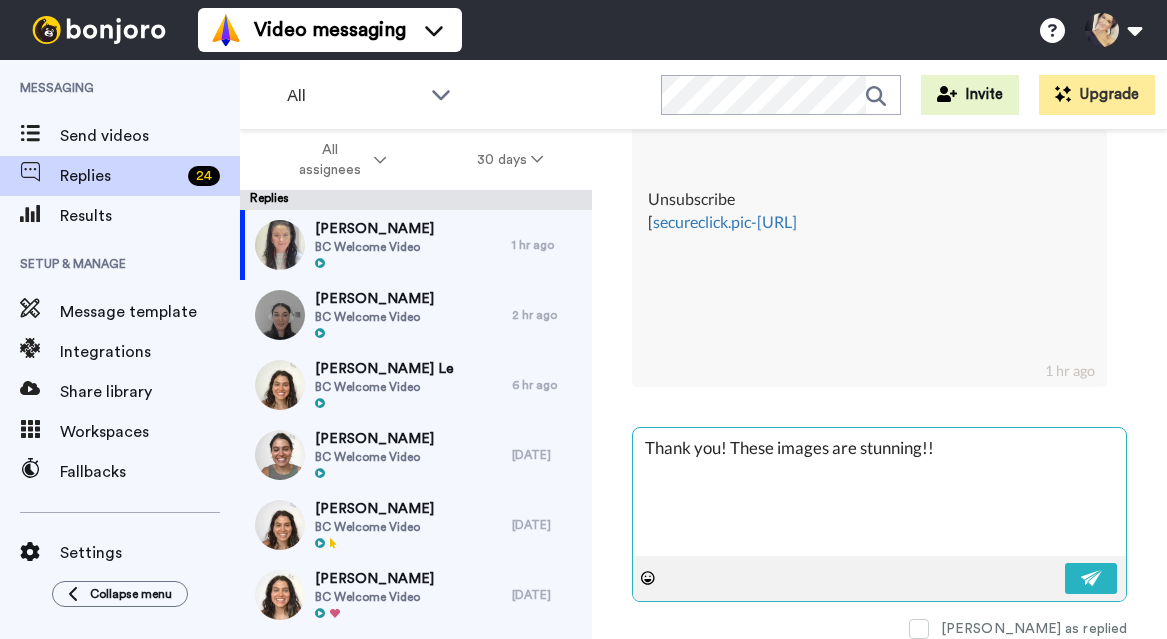 type on "x" 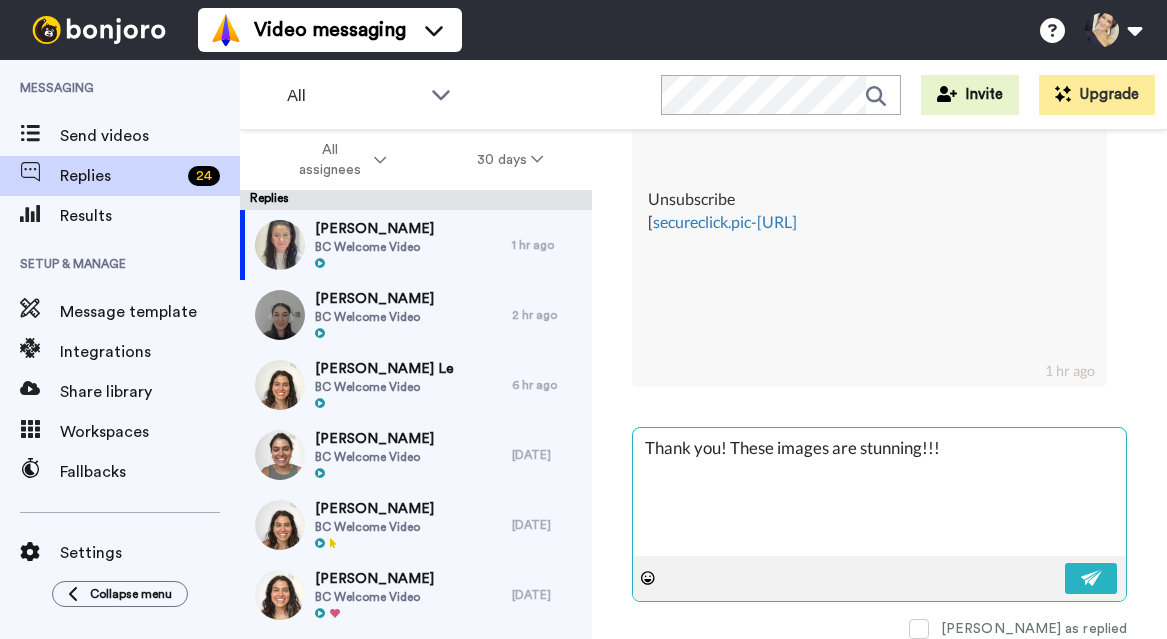 type on "x" 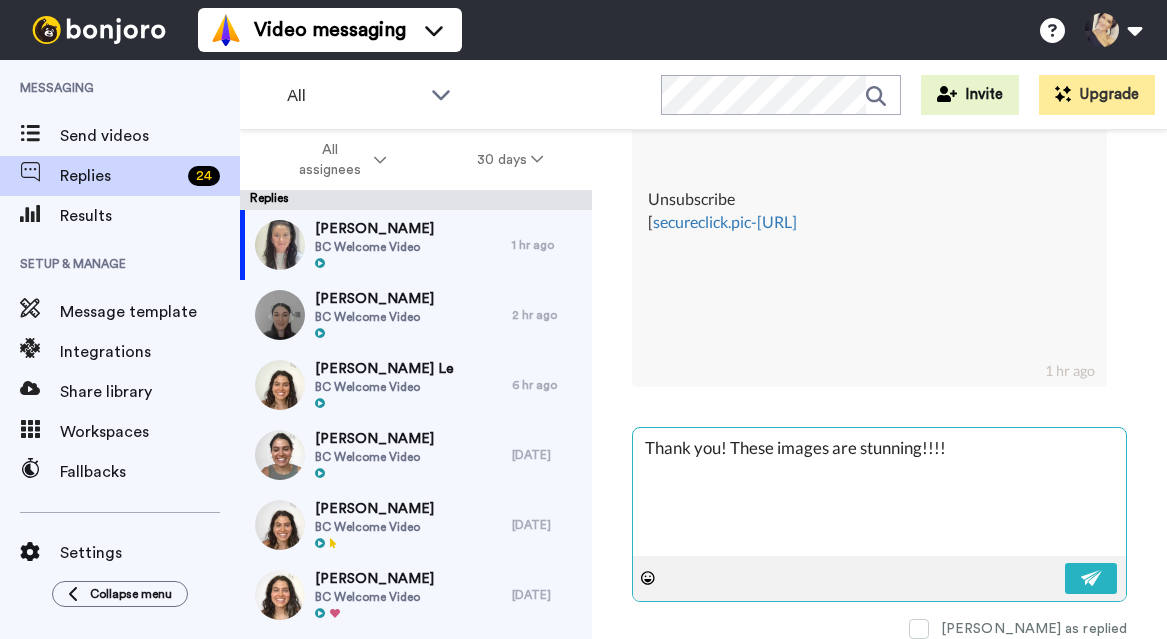type on "x" 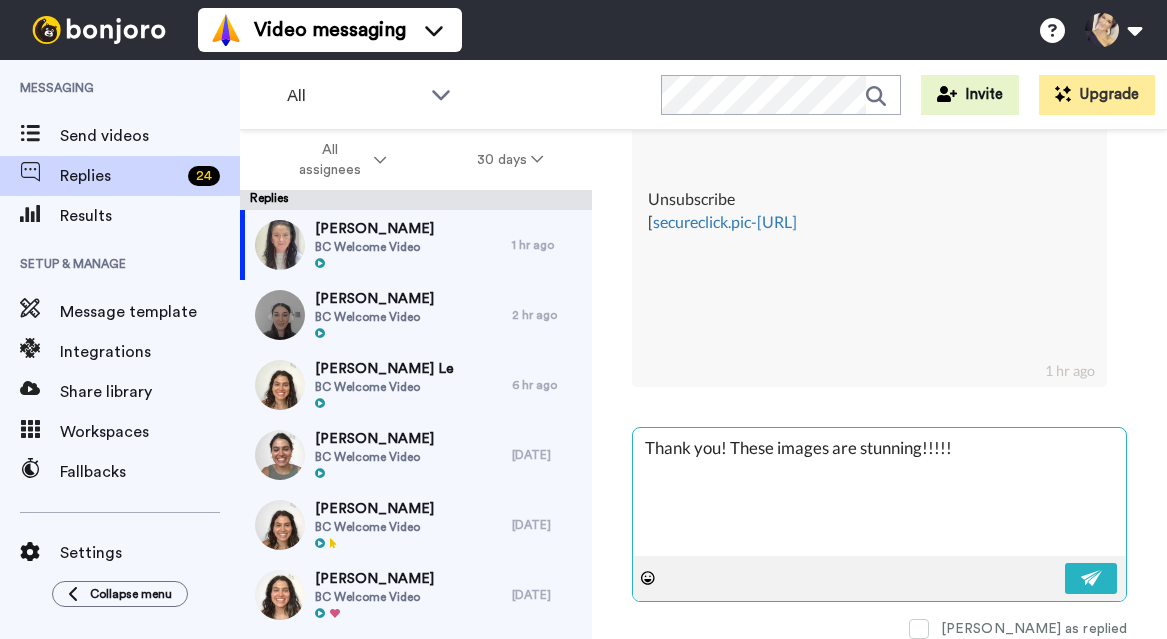 type on "x" 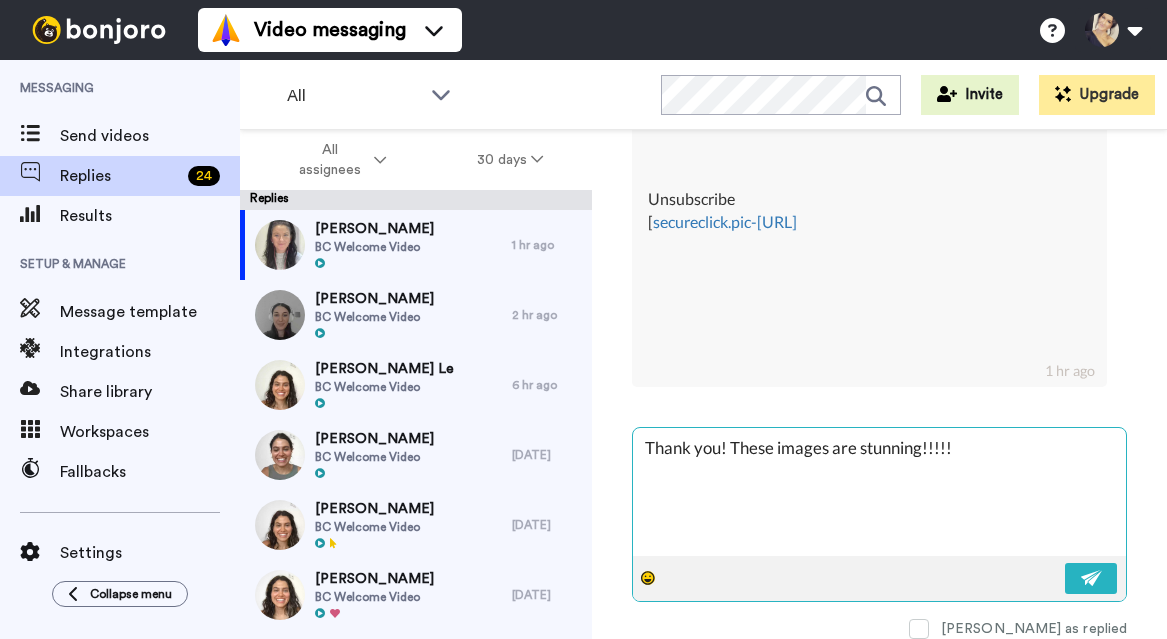 type on "Thank you! These images are stunning!!!!!" 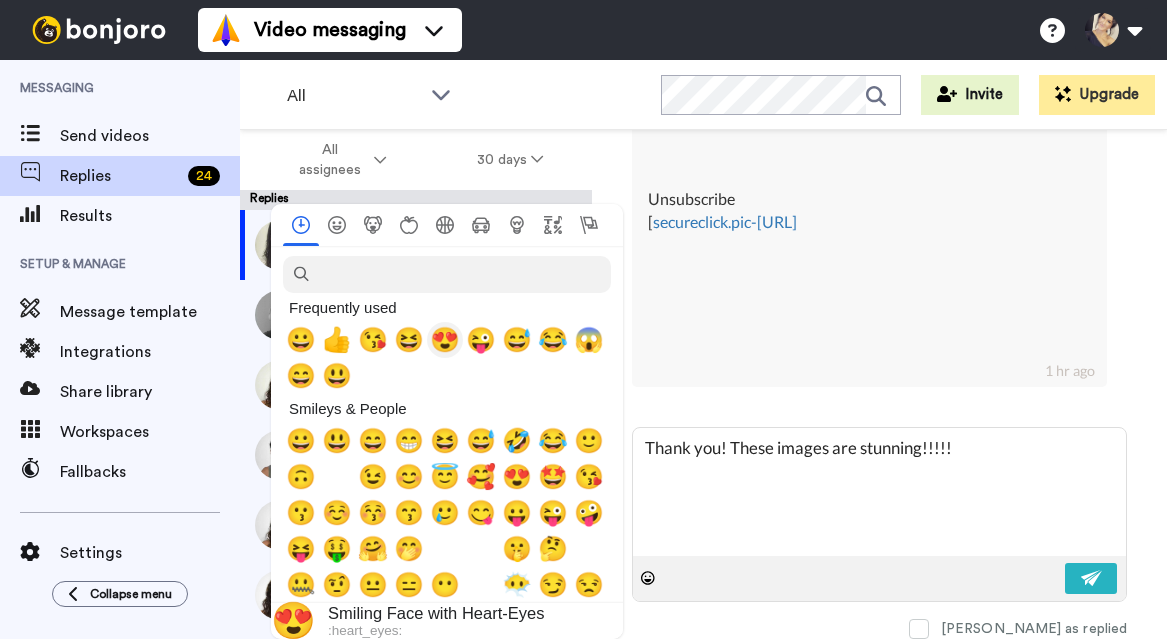 click on "😍" at bounding box center (445, 340) 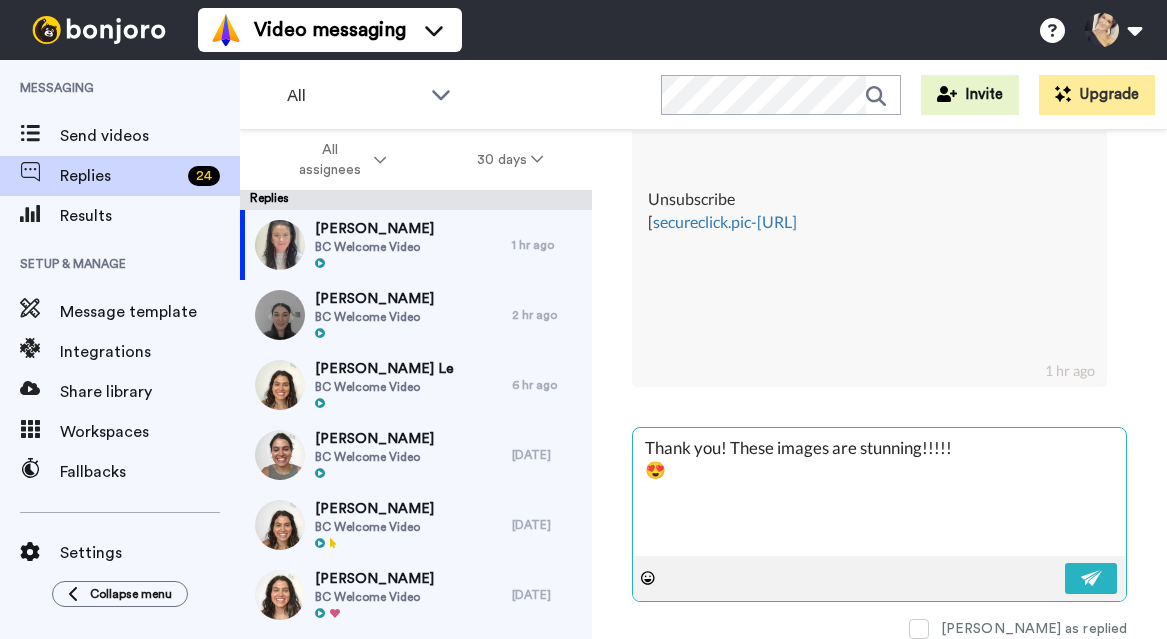 click on "Thank you! These images are stunning!!!!!
😍" at bounding box center (879, 492) 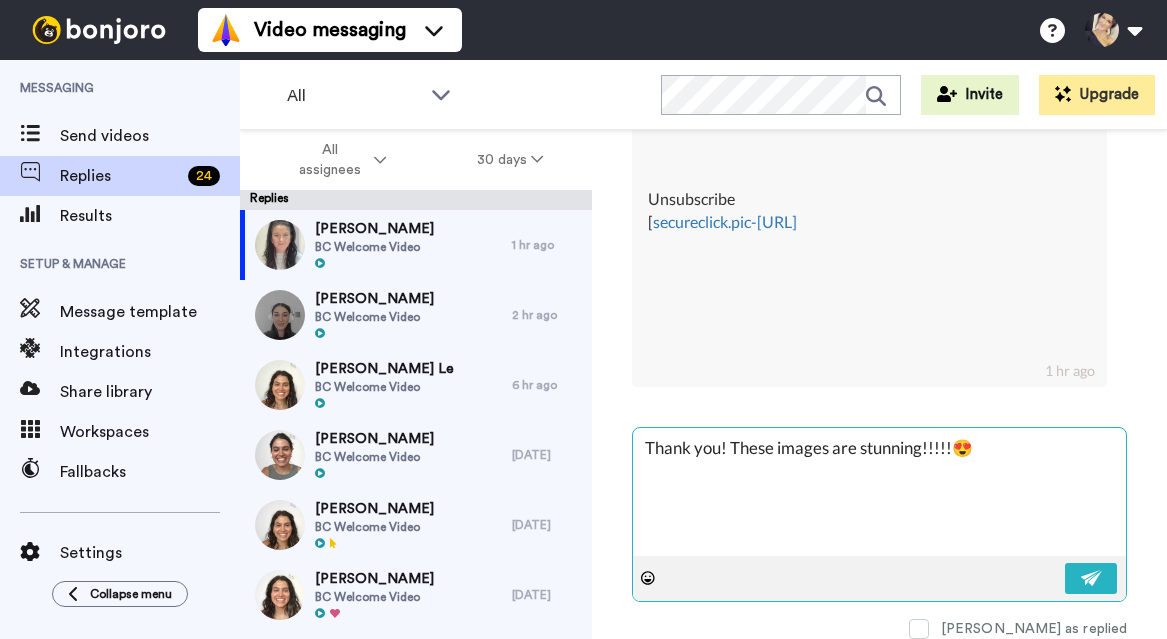 type on "x" 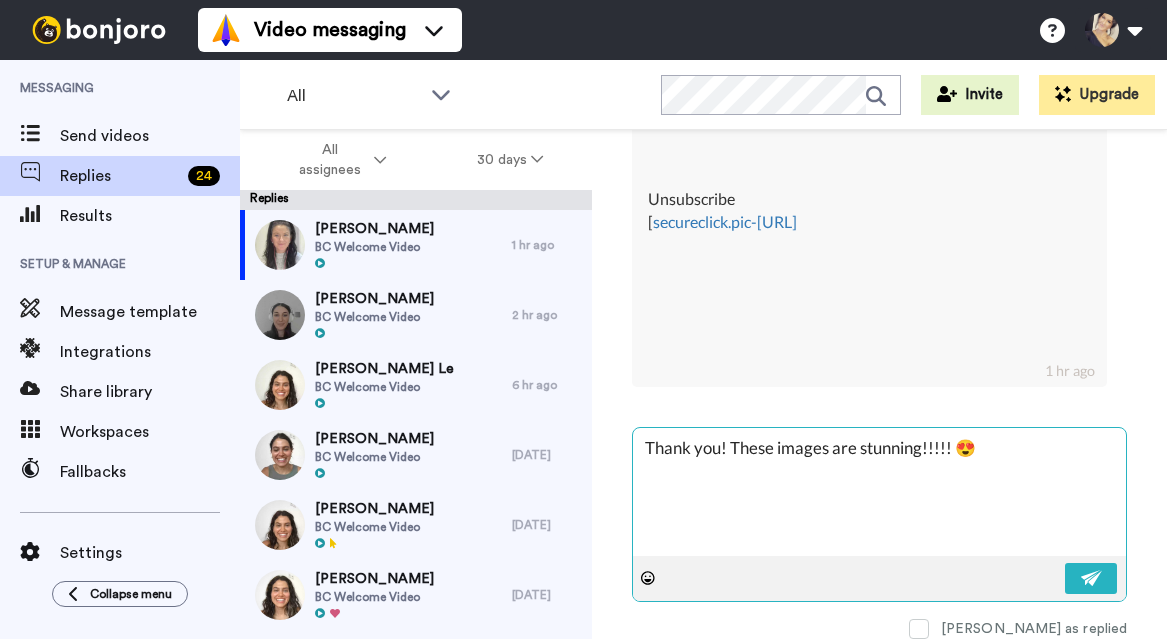 click on "Thank you! These images are stunning!!!!! 😍" at bounding box center [879, 492] 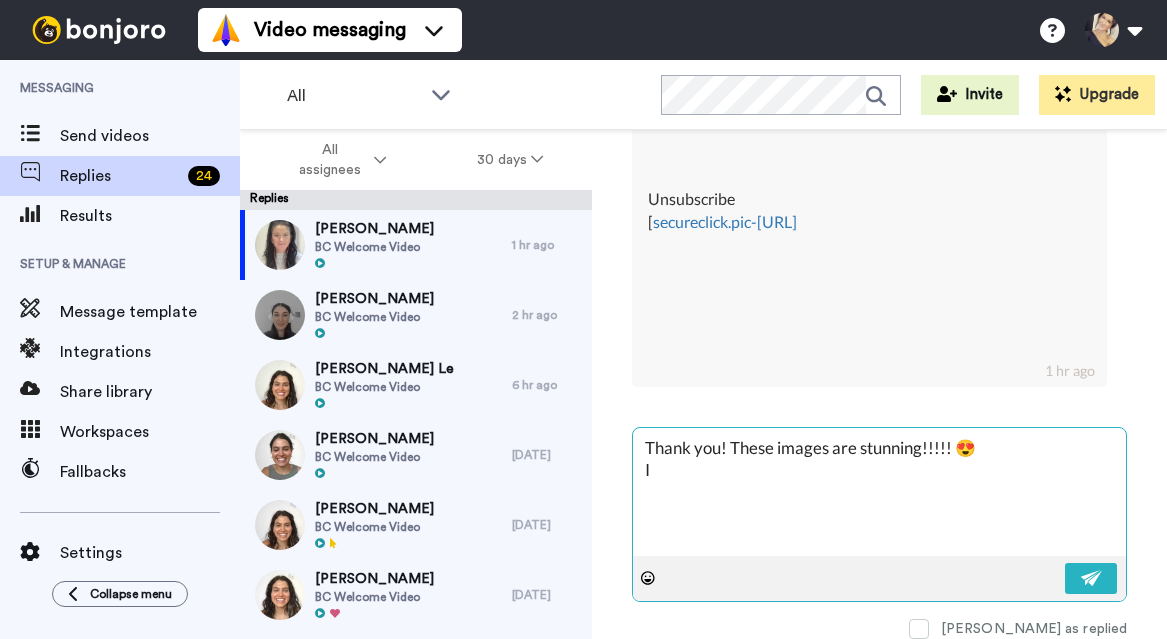 type on "x" 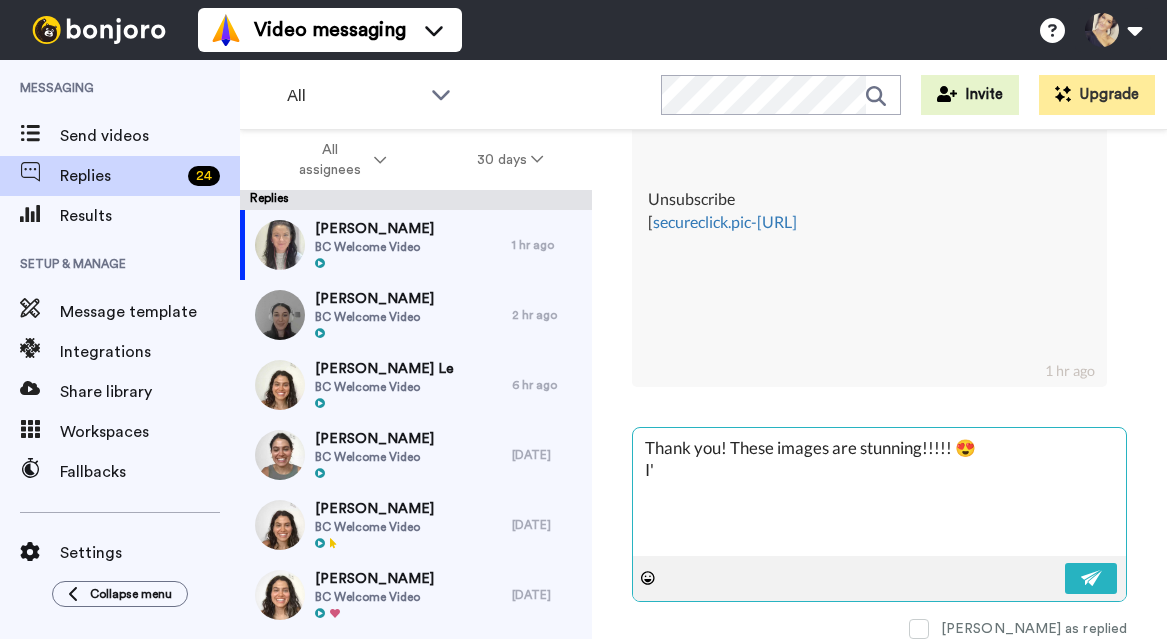 type on "x" 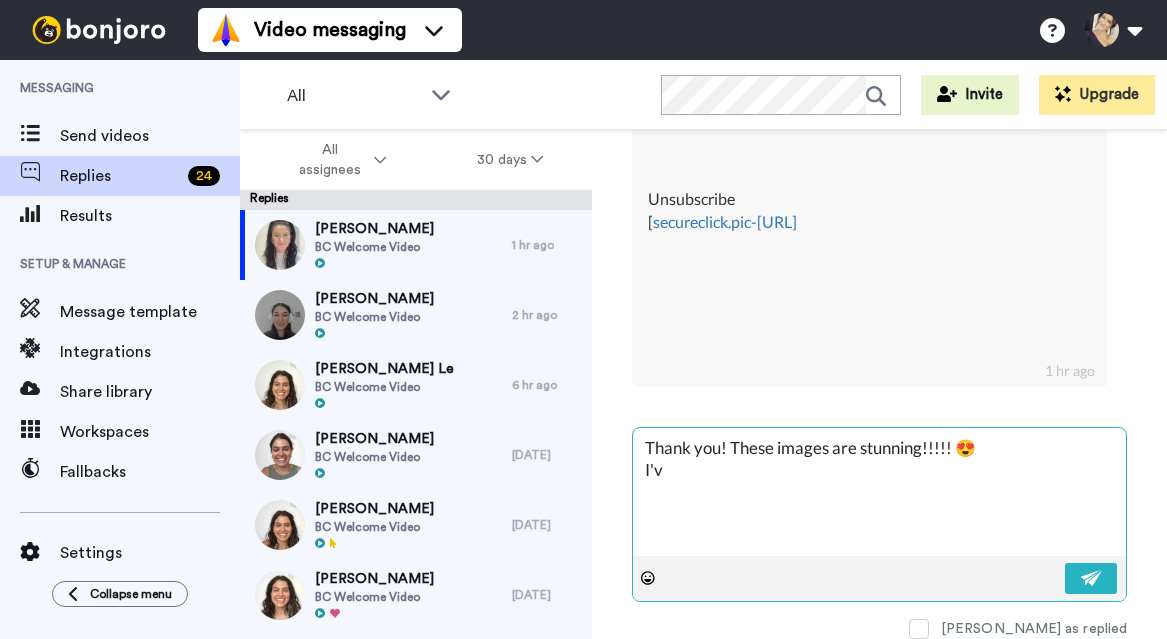 type on "x" 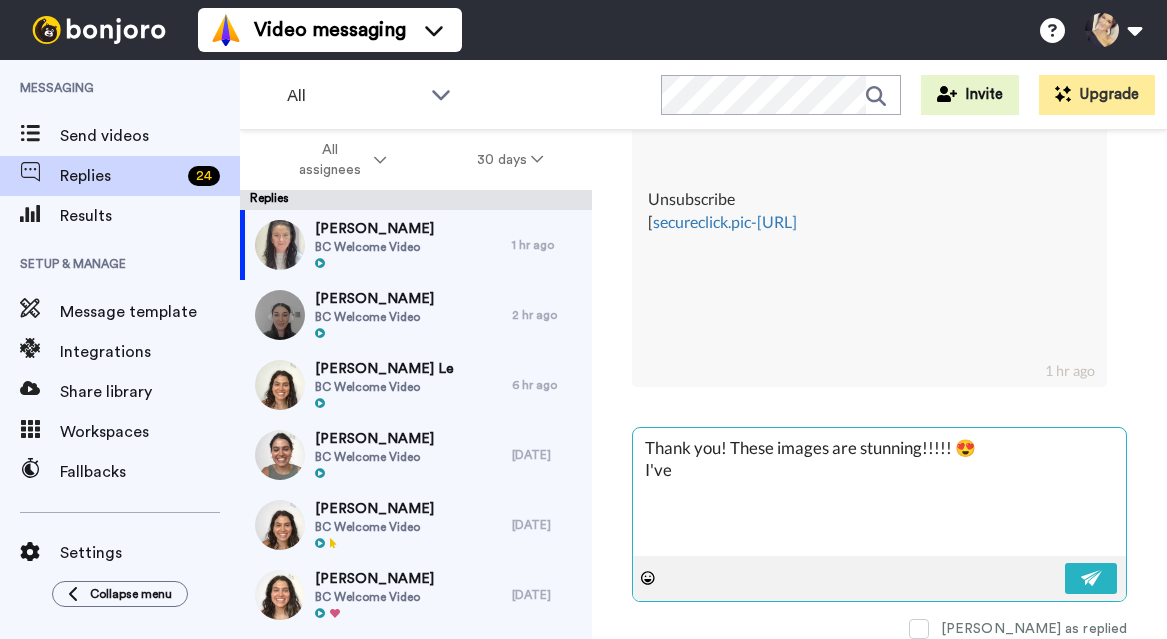 type on "x" 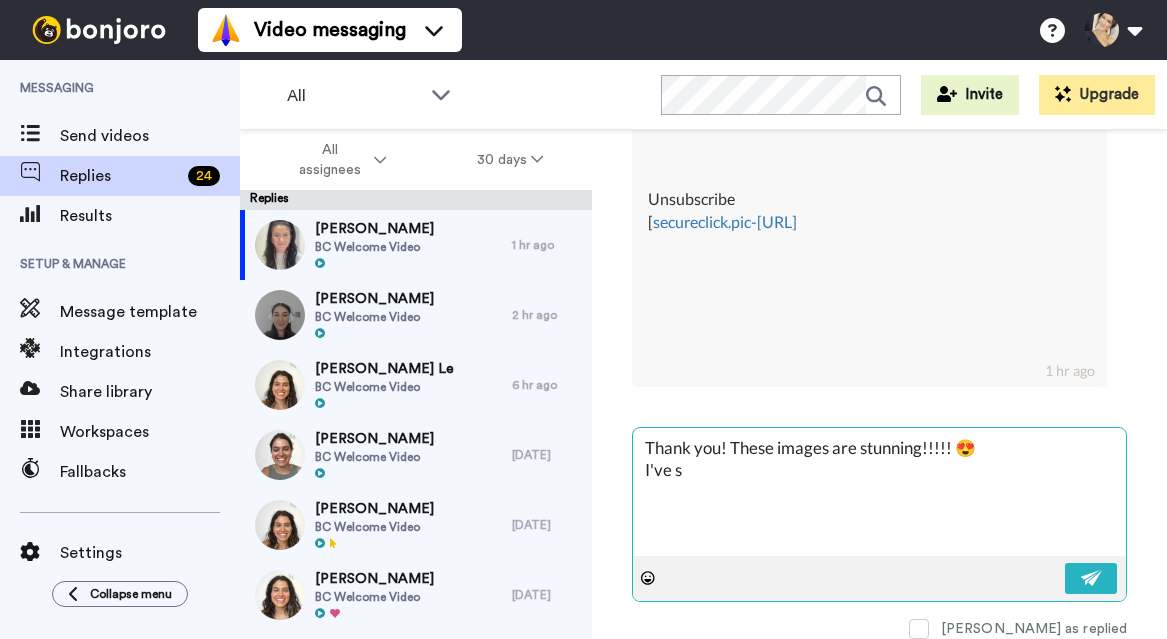 type on "x" 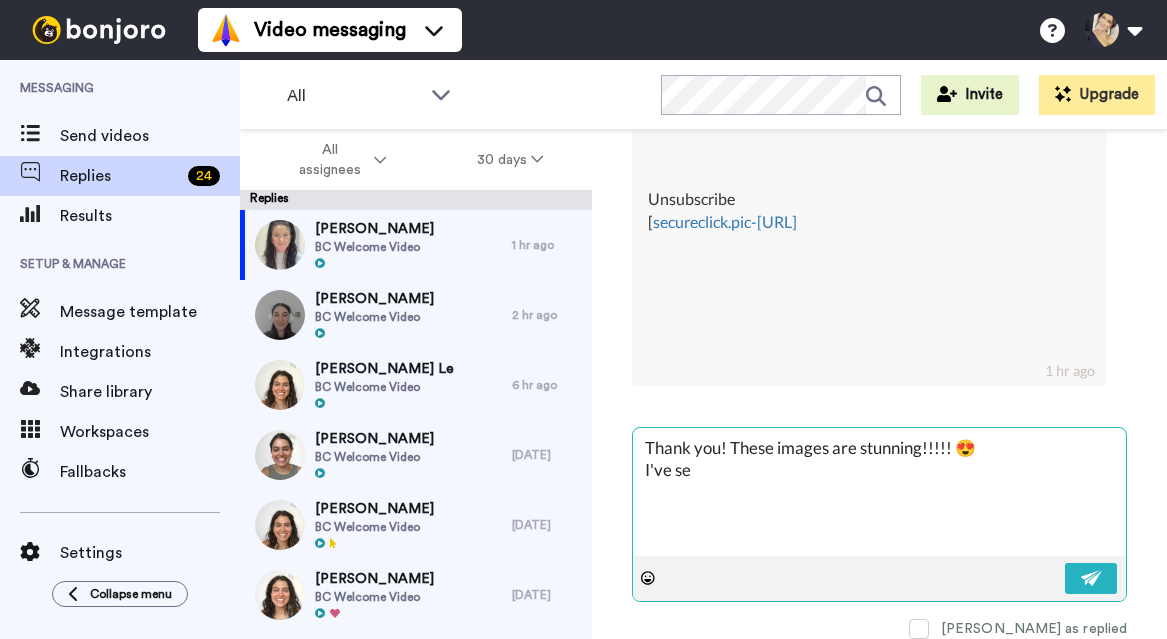type on "x" 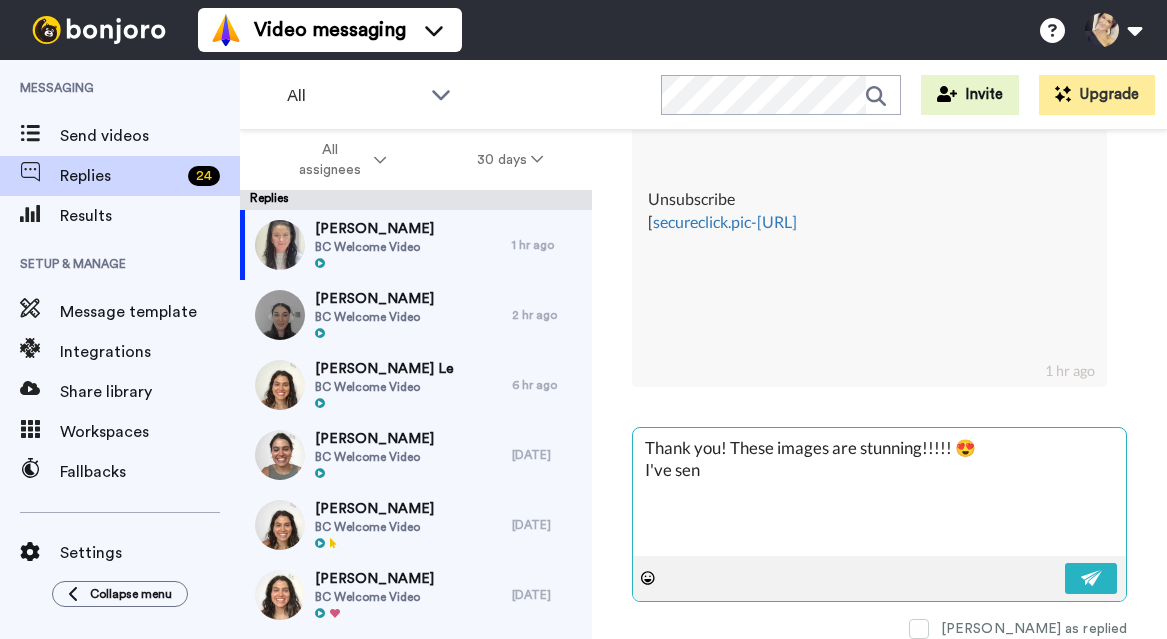 type on "x" 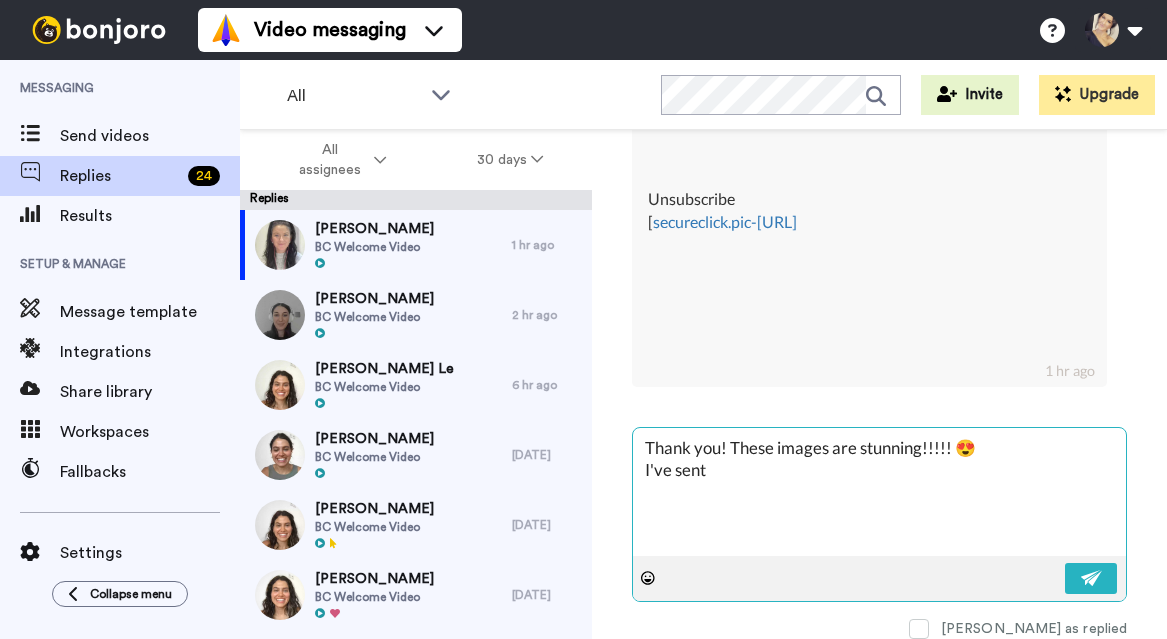 type on "x" 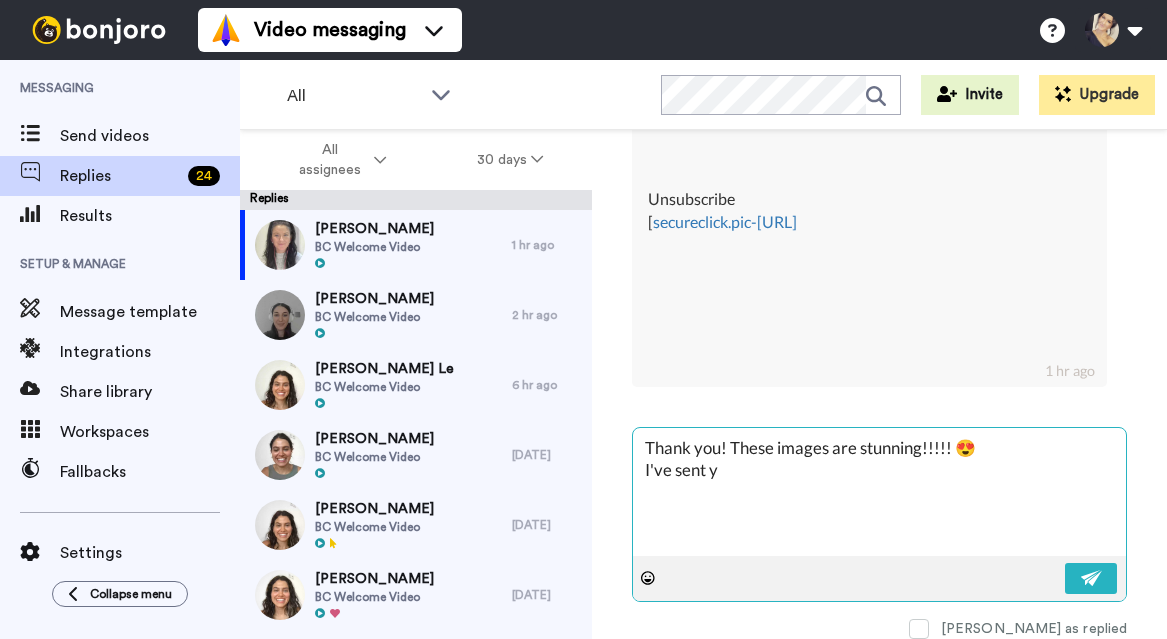 type on "x" 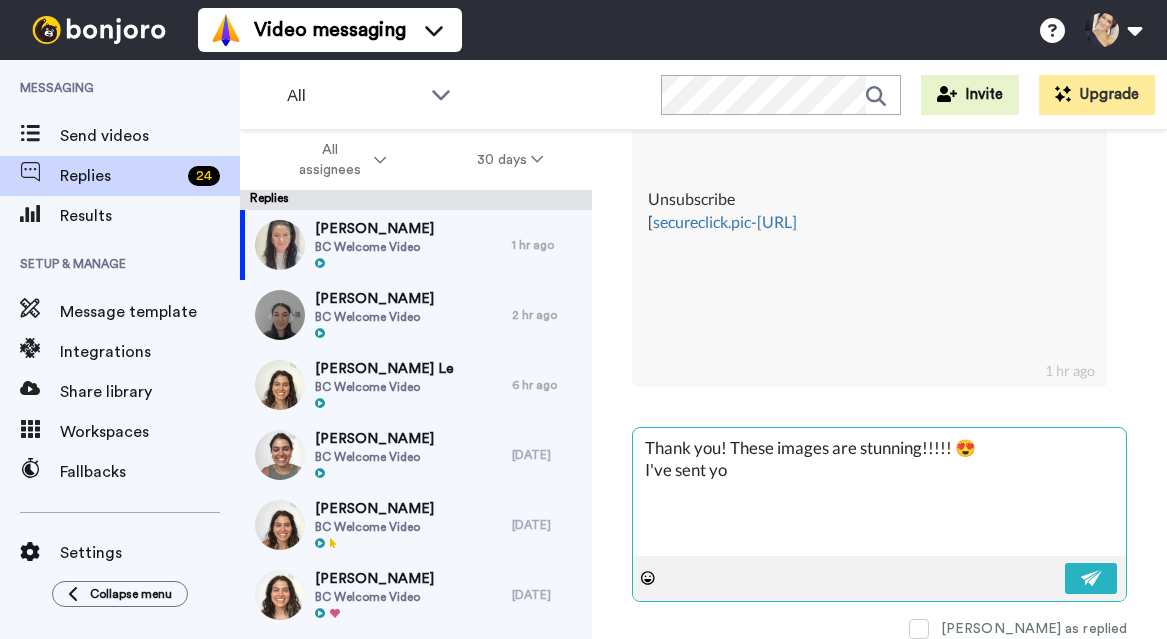 type on "x" 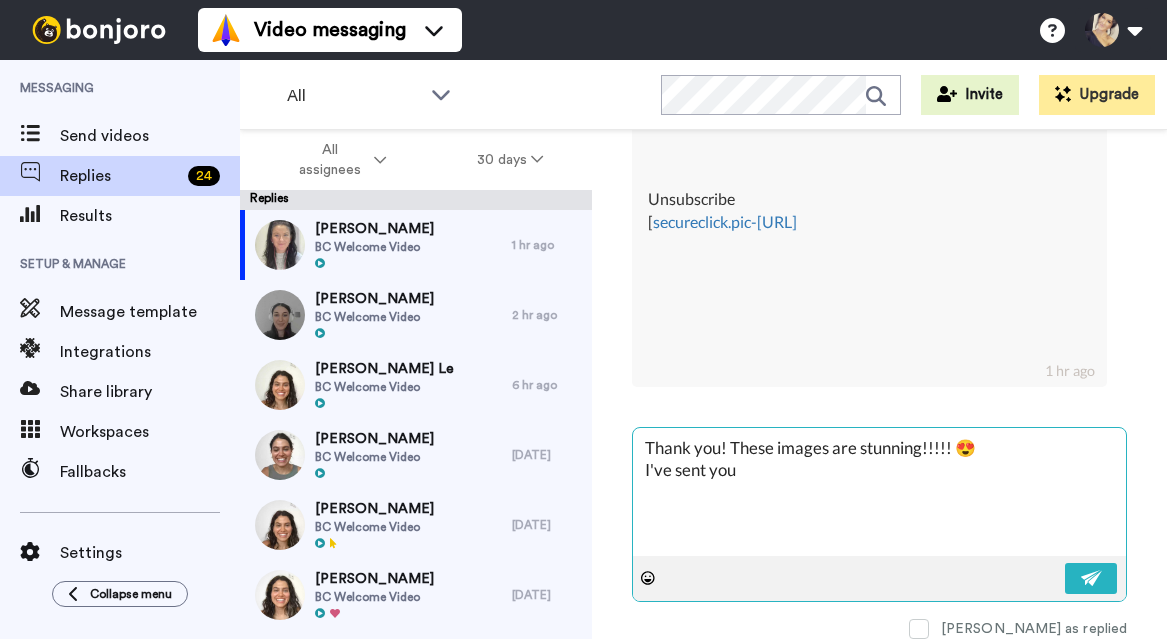 type on "x" 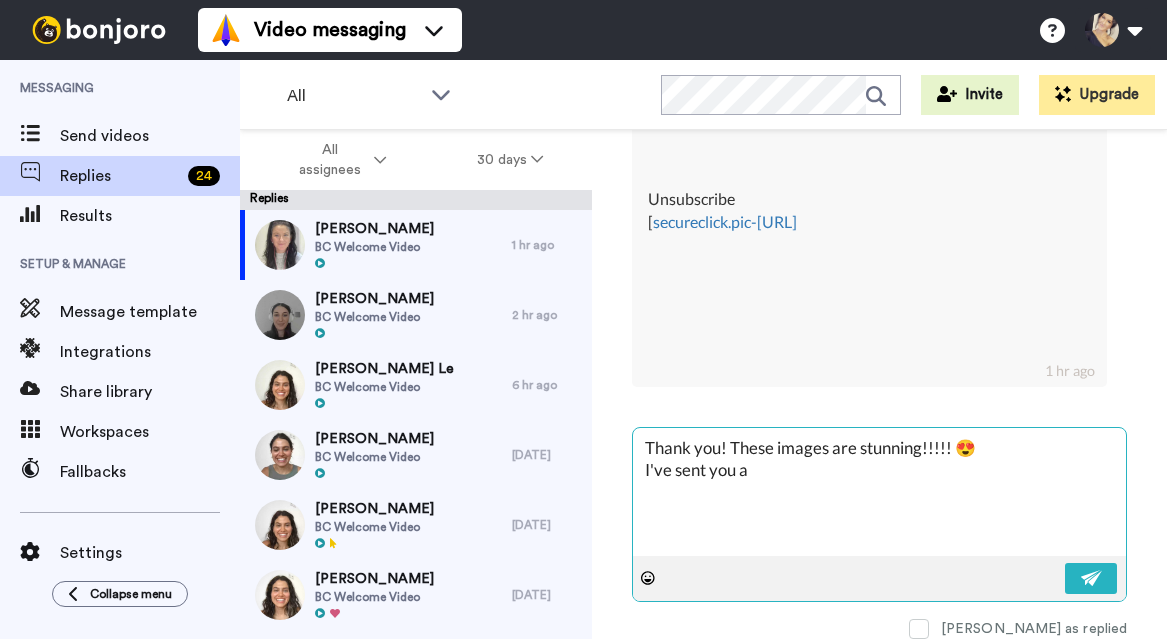type on "x" 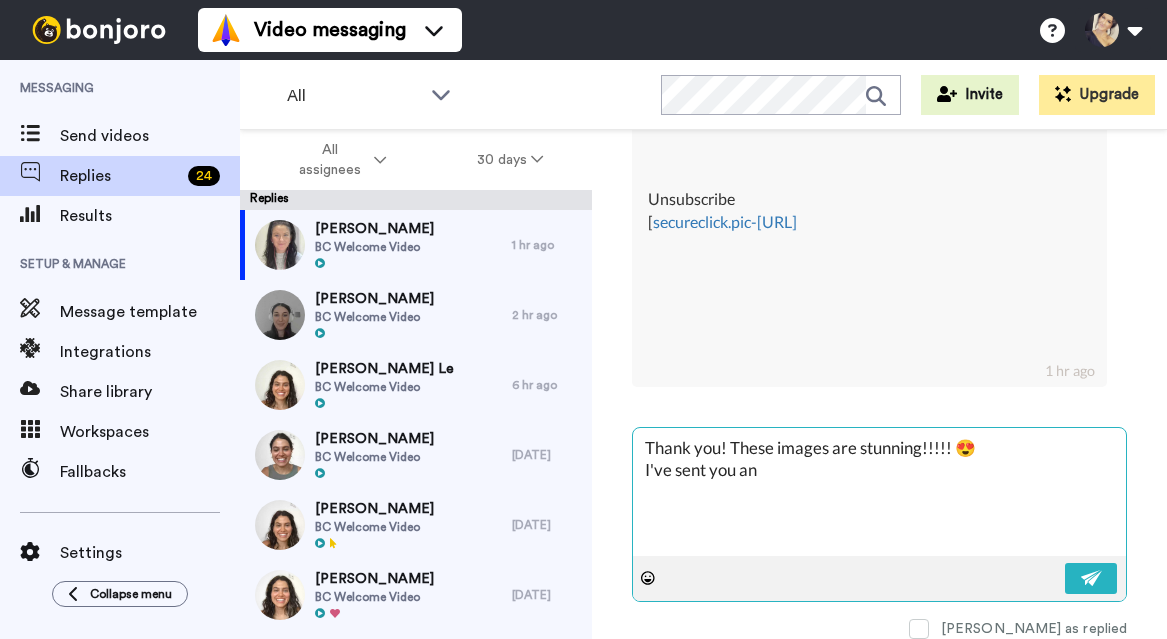 type on "x" 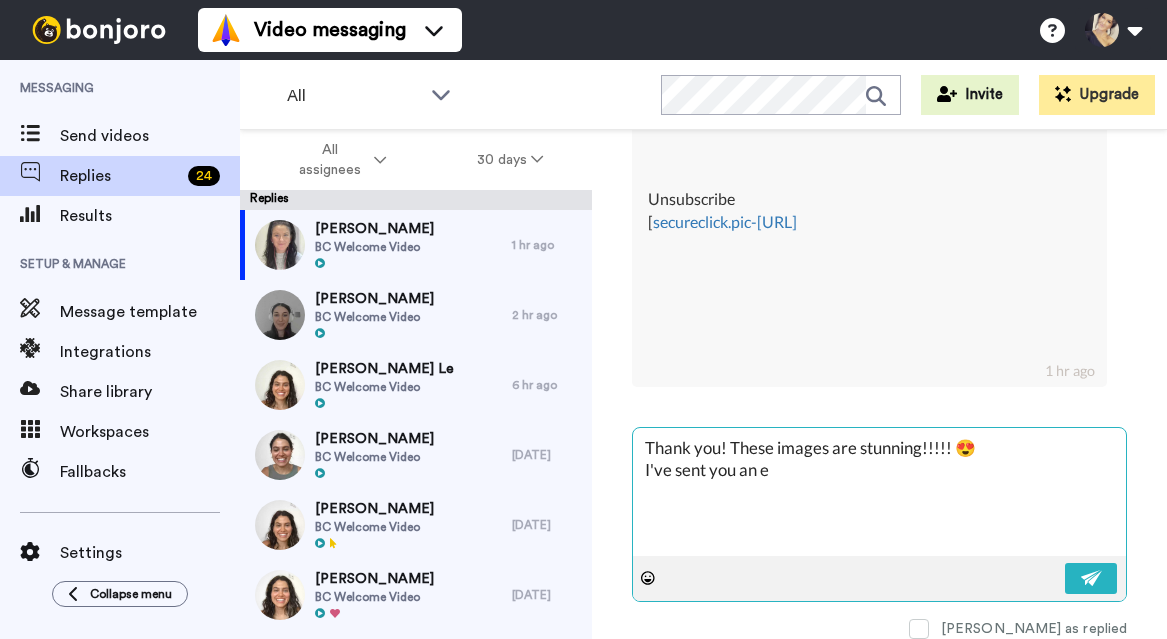 type on "x" 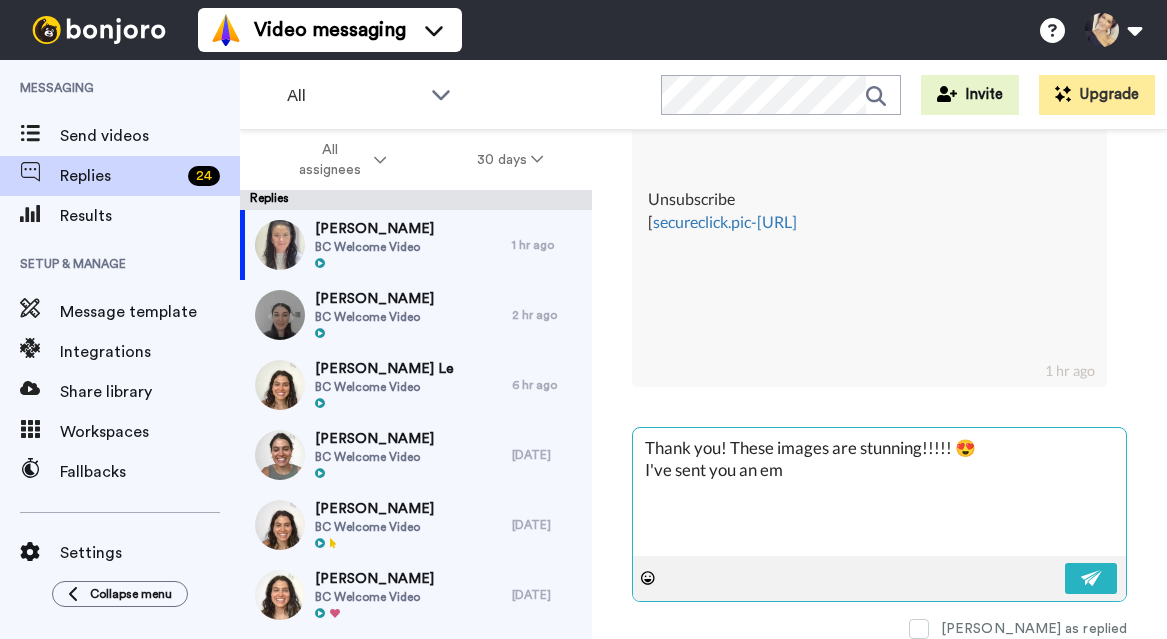 type on "x" 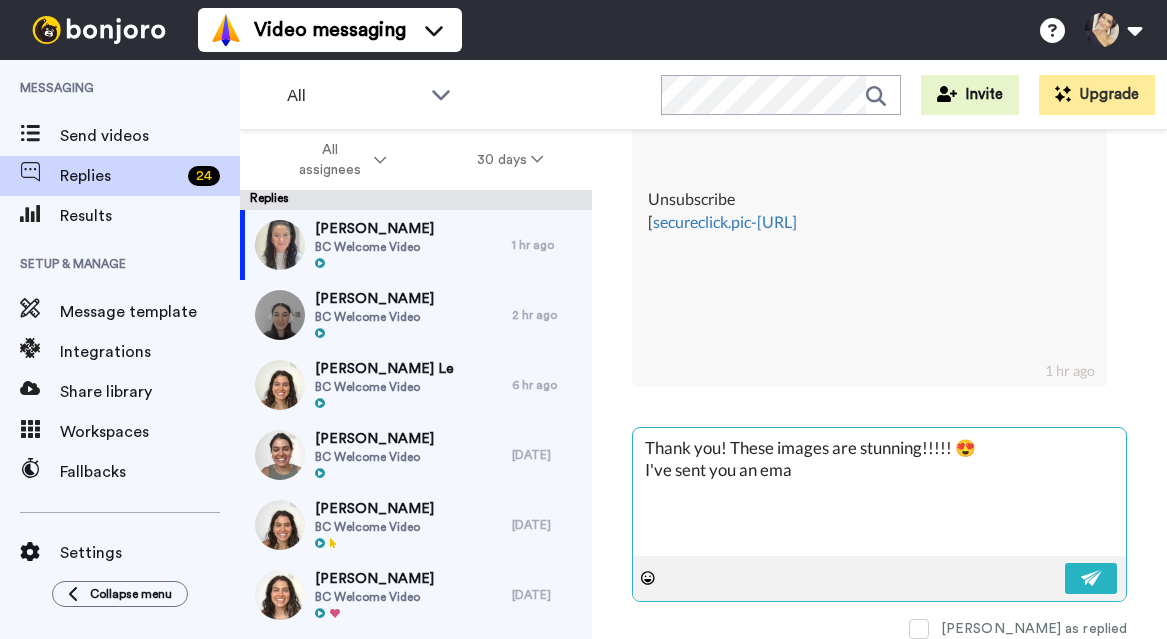 type on "x" 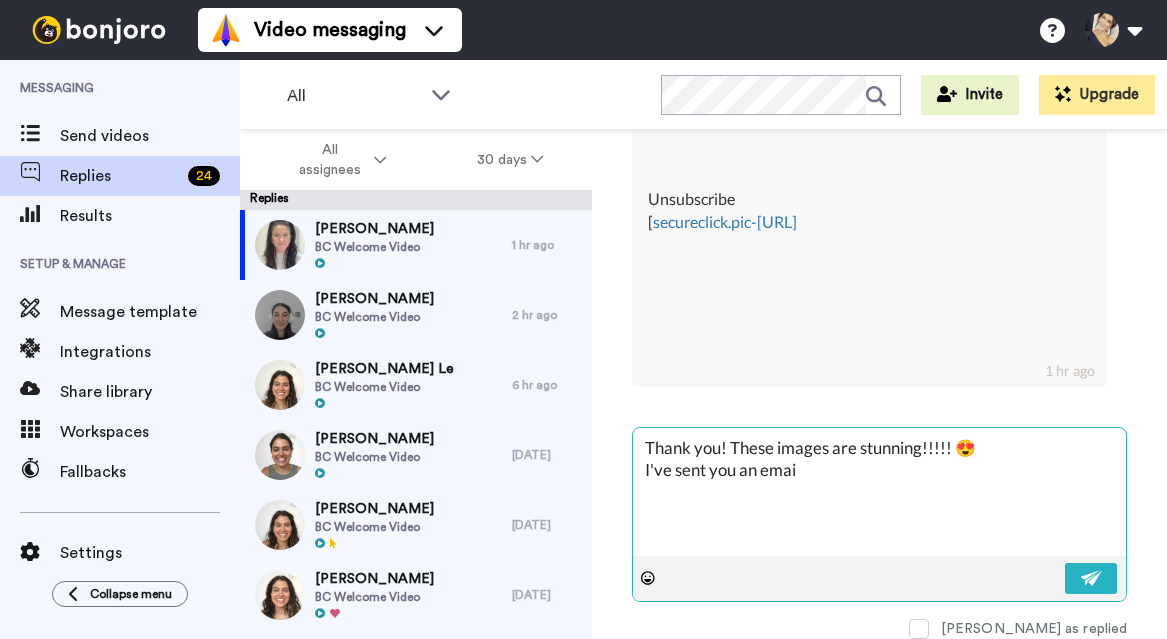 type on "x" 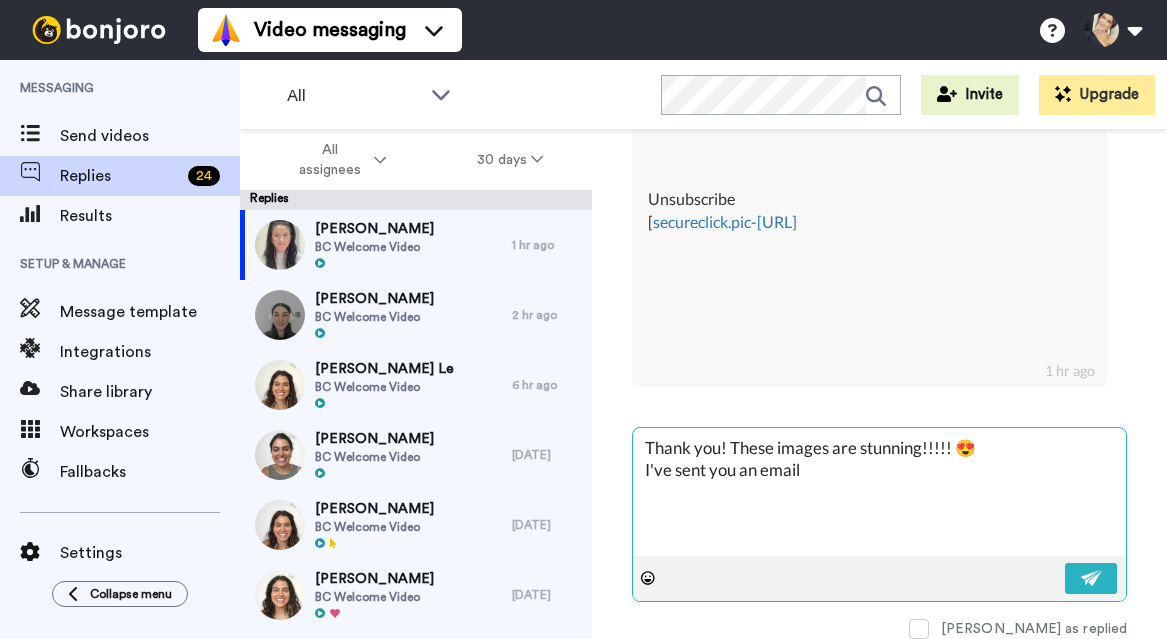 type on "x" 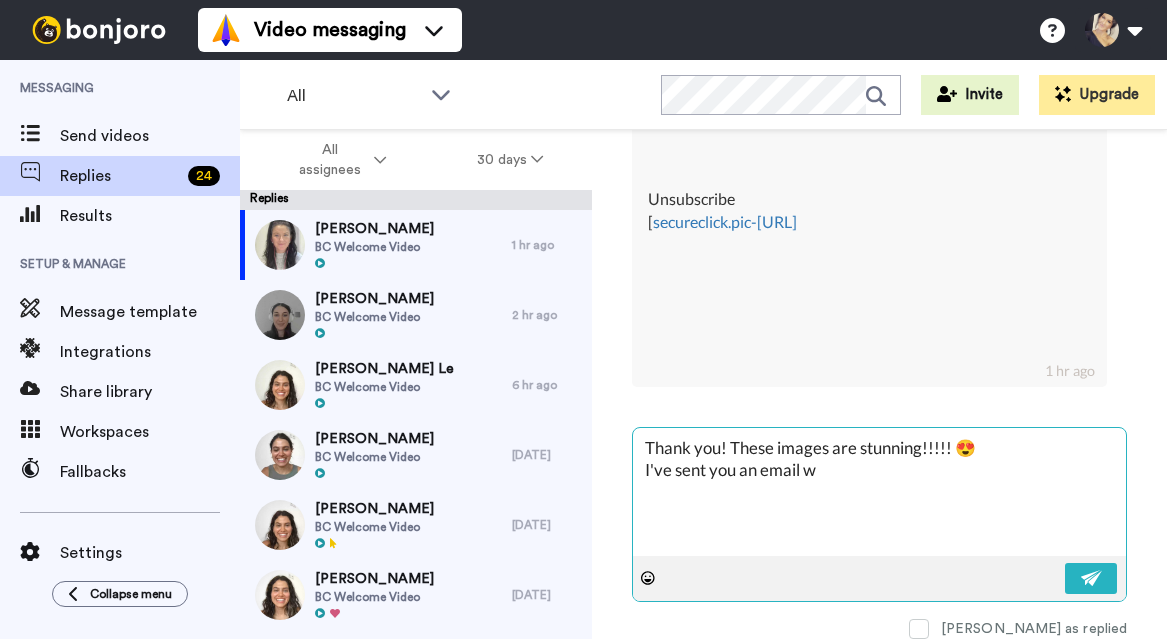 type on "x" 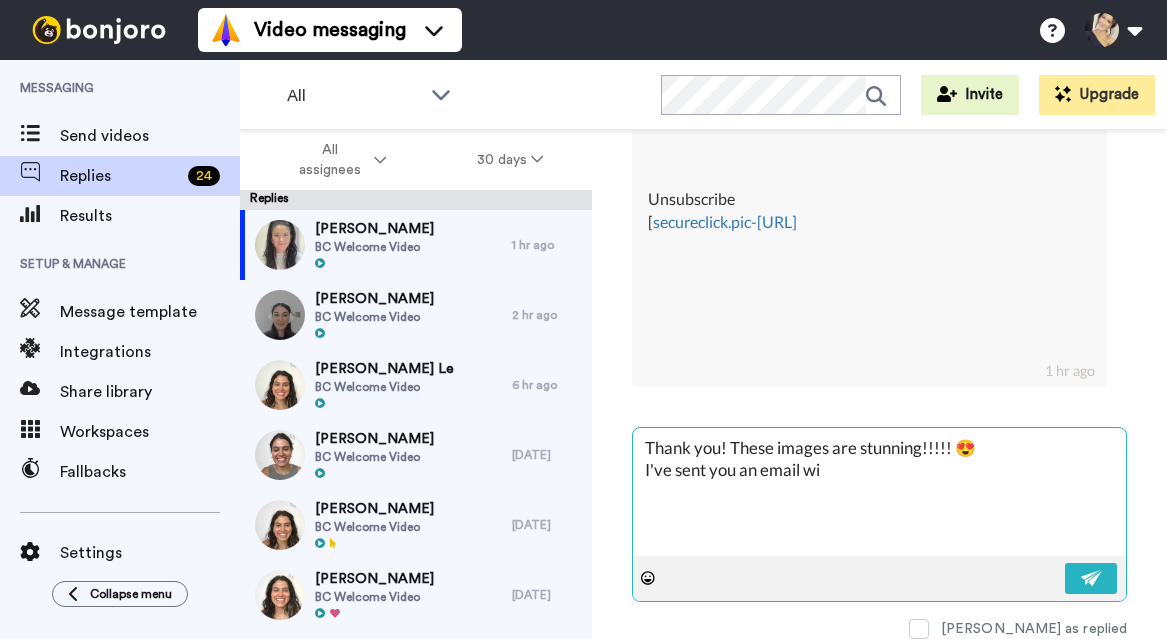 type on "Thank you! These images are stunning!!!!! 😍
I've sent you an email wit" 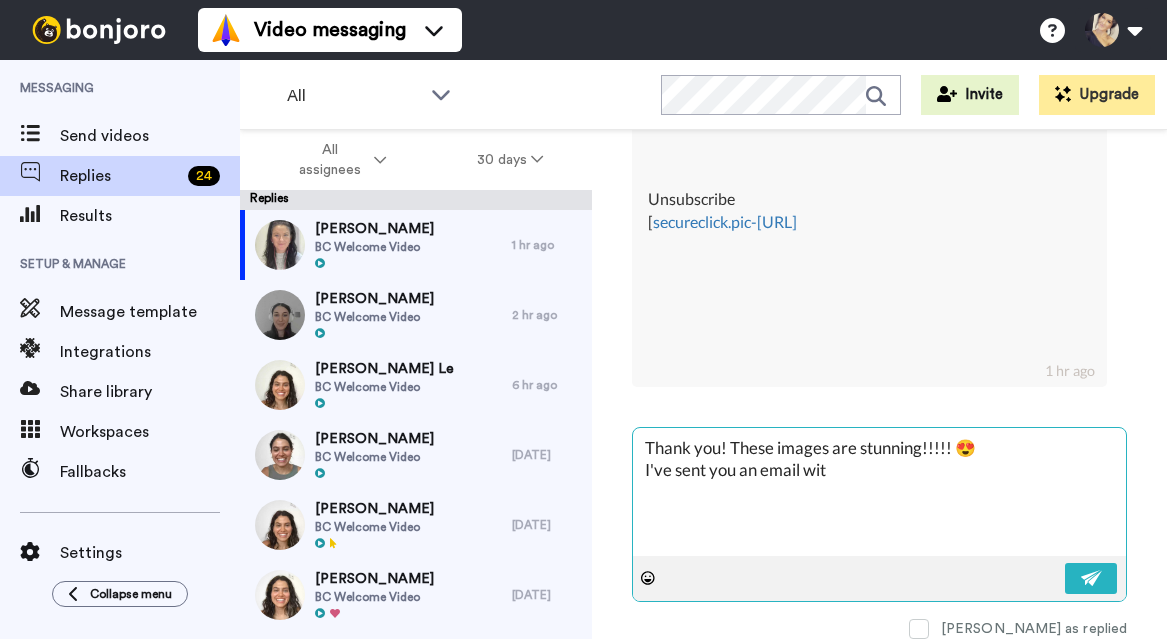 type on "x" 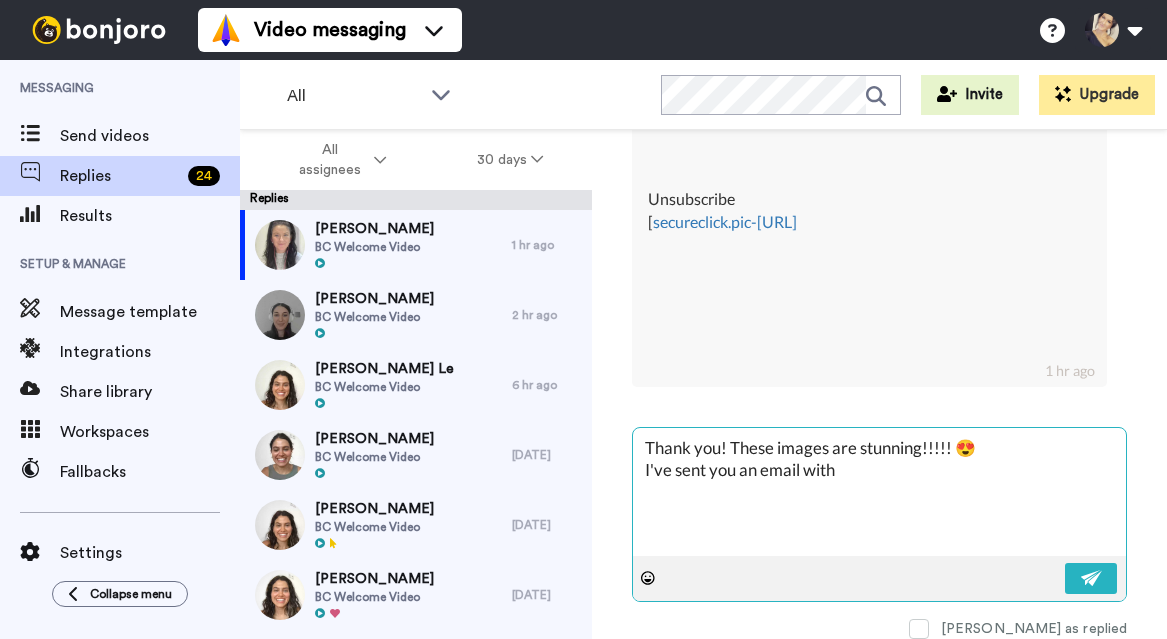 type on "x" 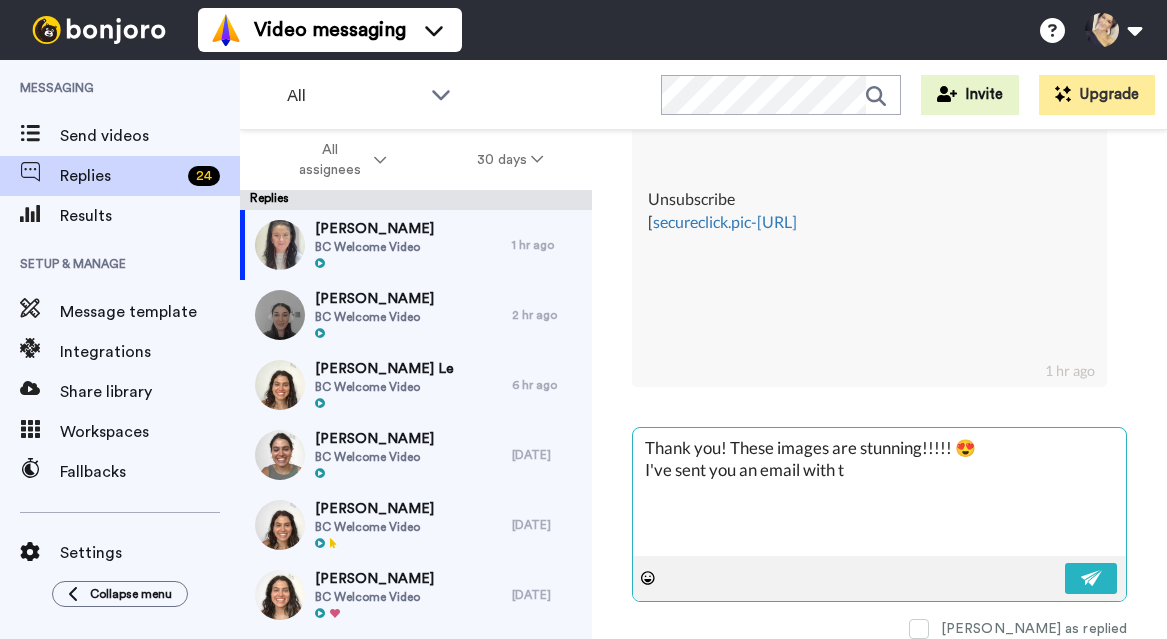 type on "x" 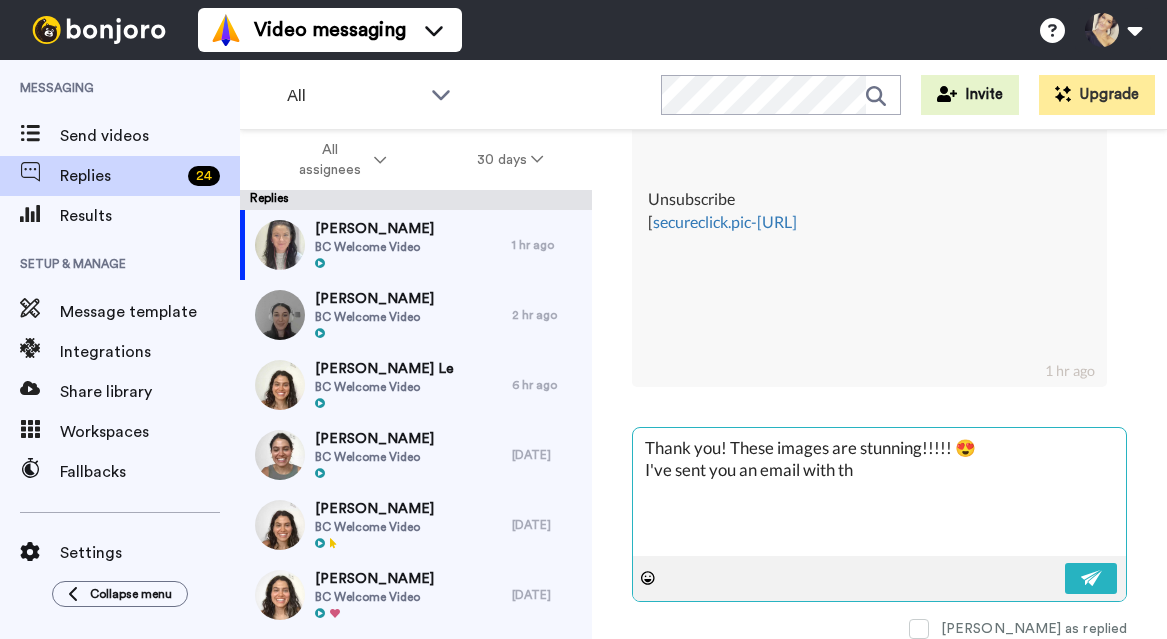 type on "x" 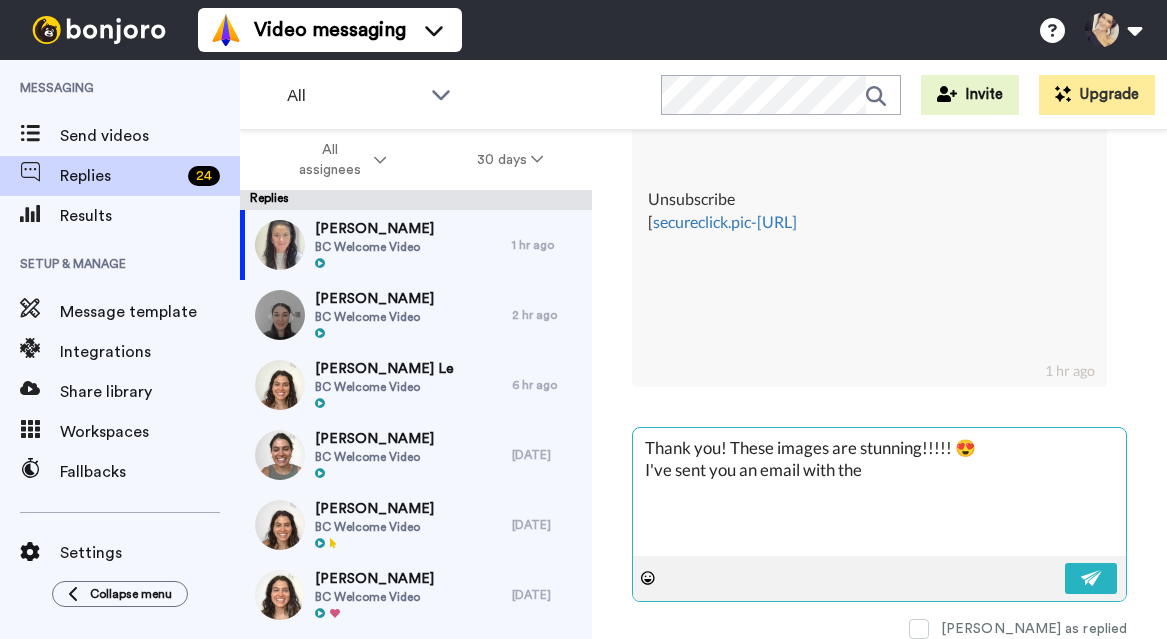 type on "x" 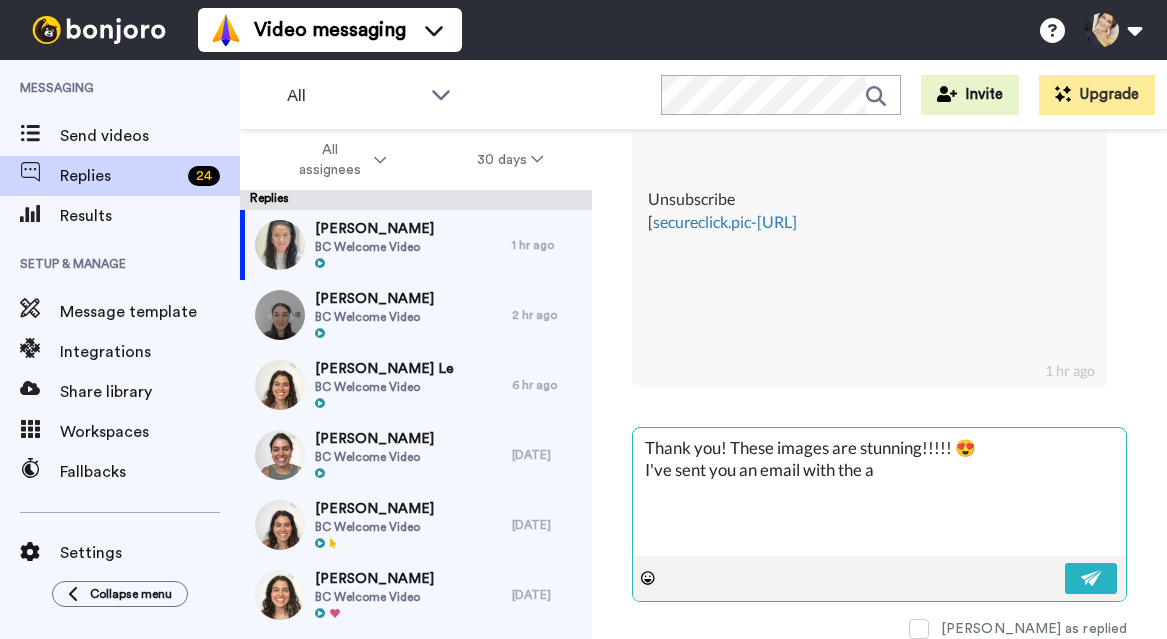 type on "x" 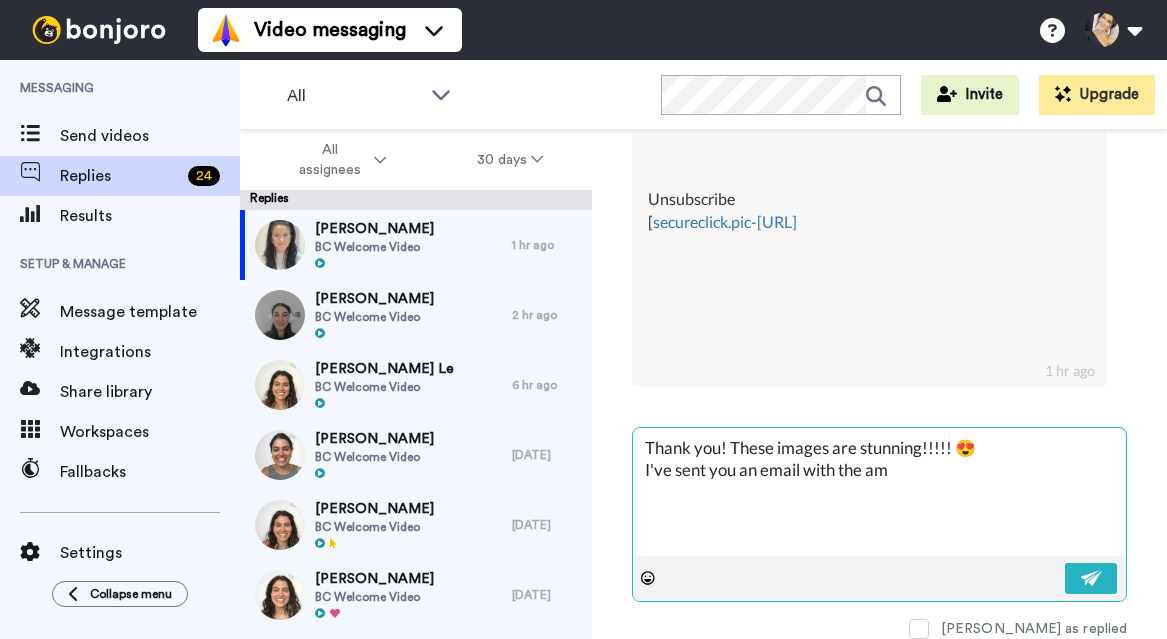 type on "x" 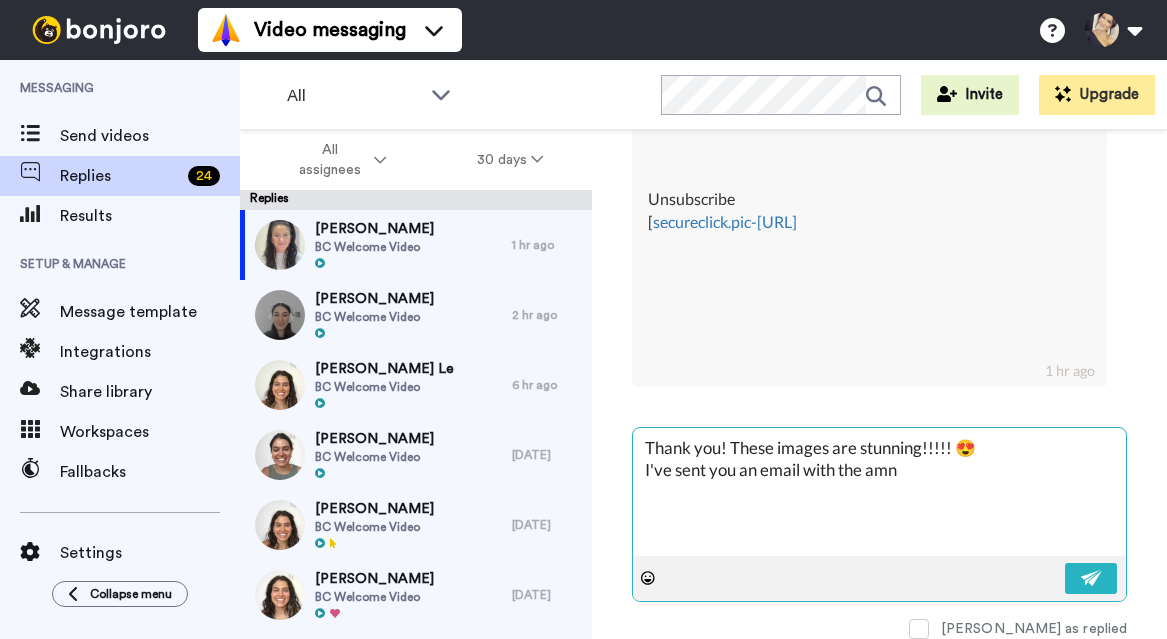 type on "x" 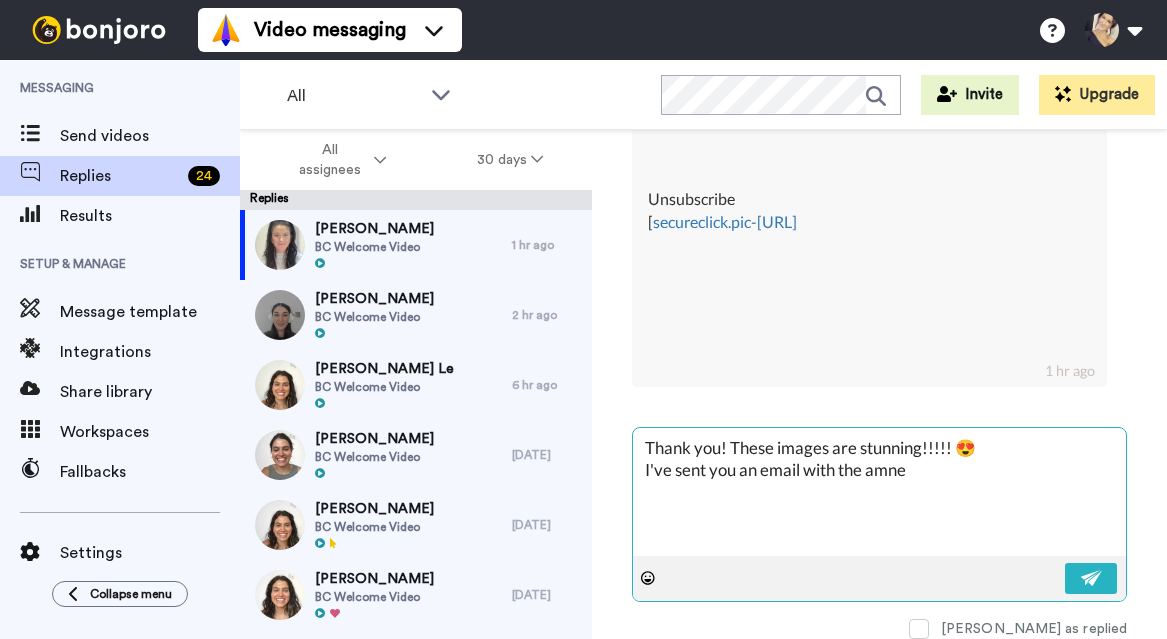 type on "x" 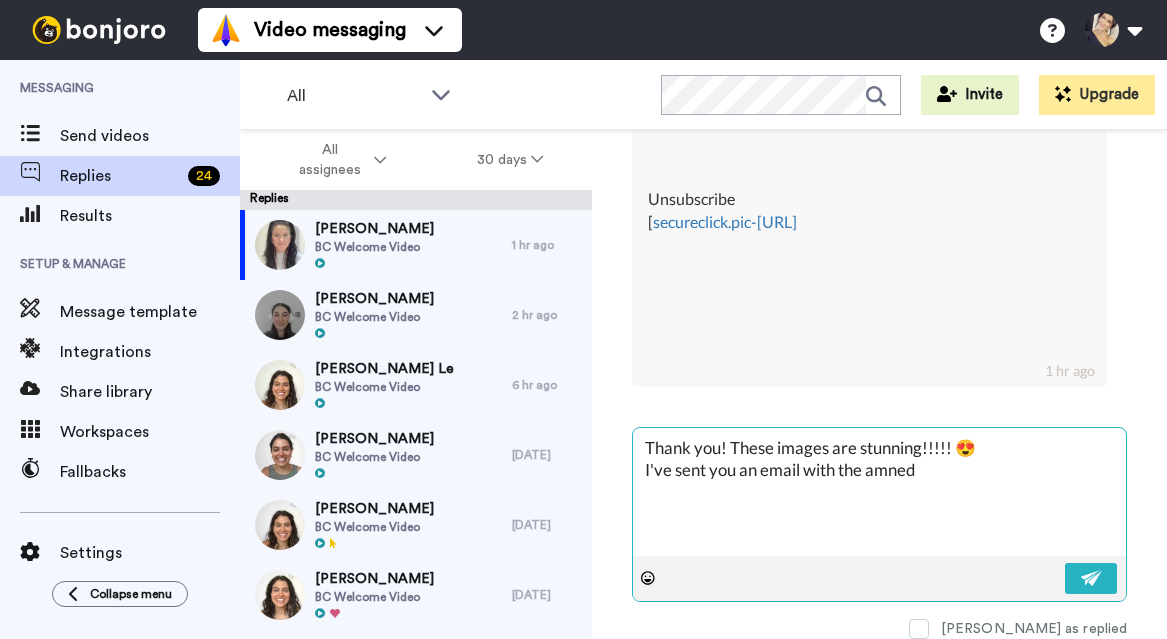 type on "x" 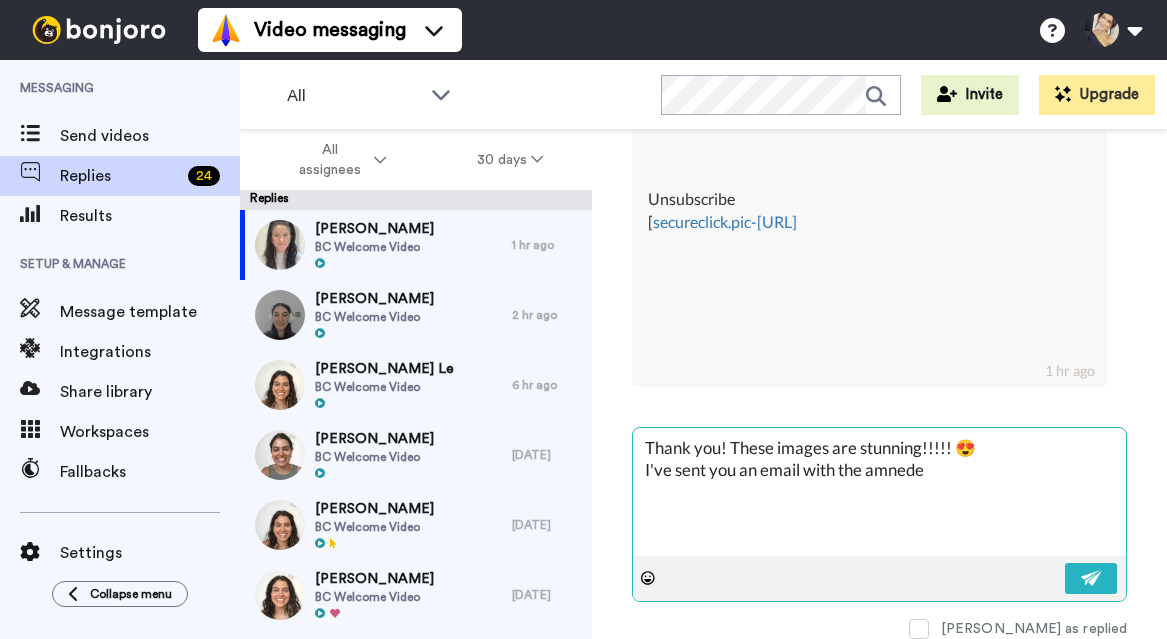 type on "Thank you! These images are stunning!!!!! 😍
I've sent you an email with the amnede" 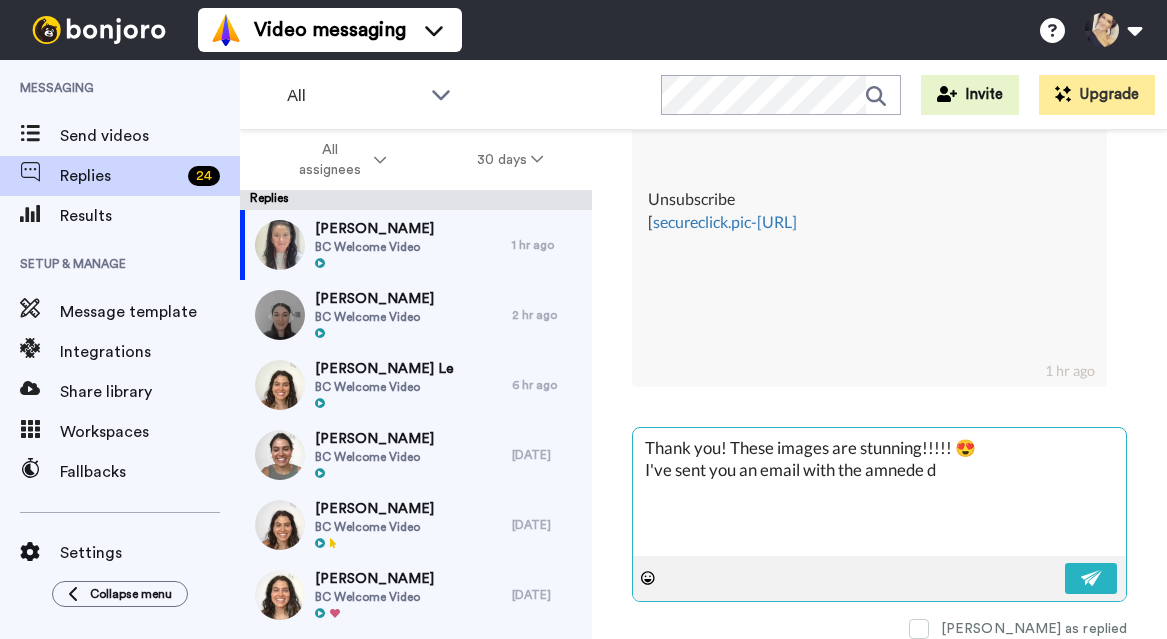 type on "x" 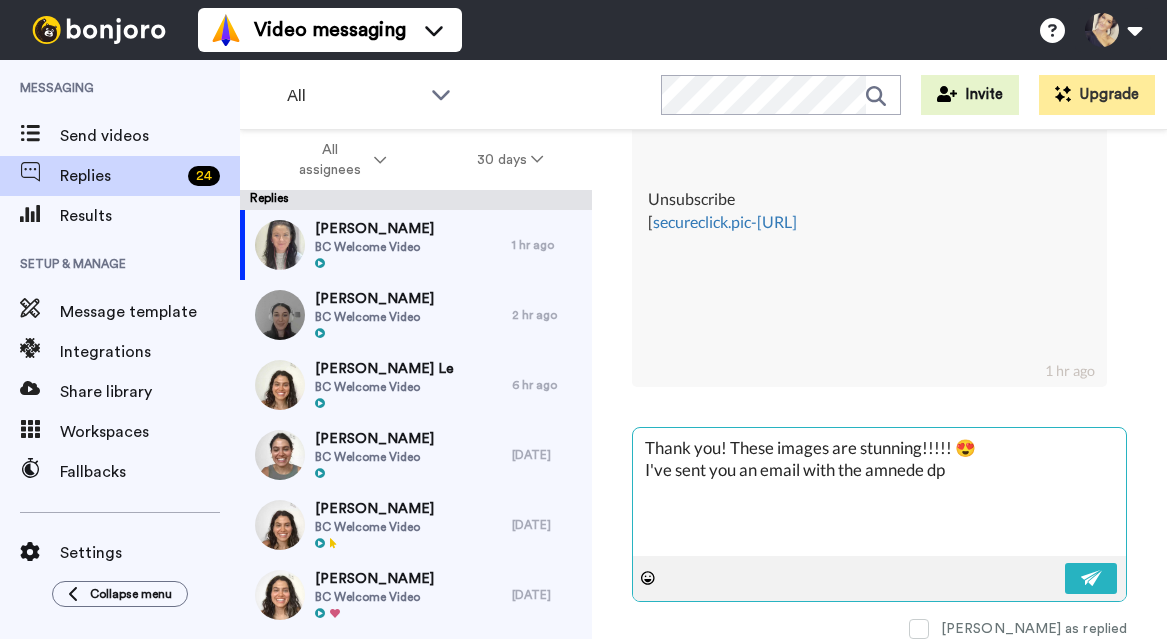 type on "x" 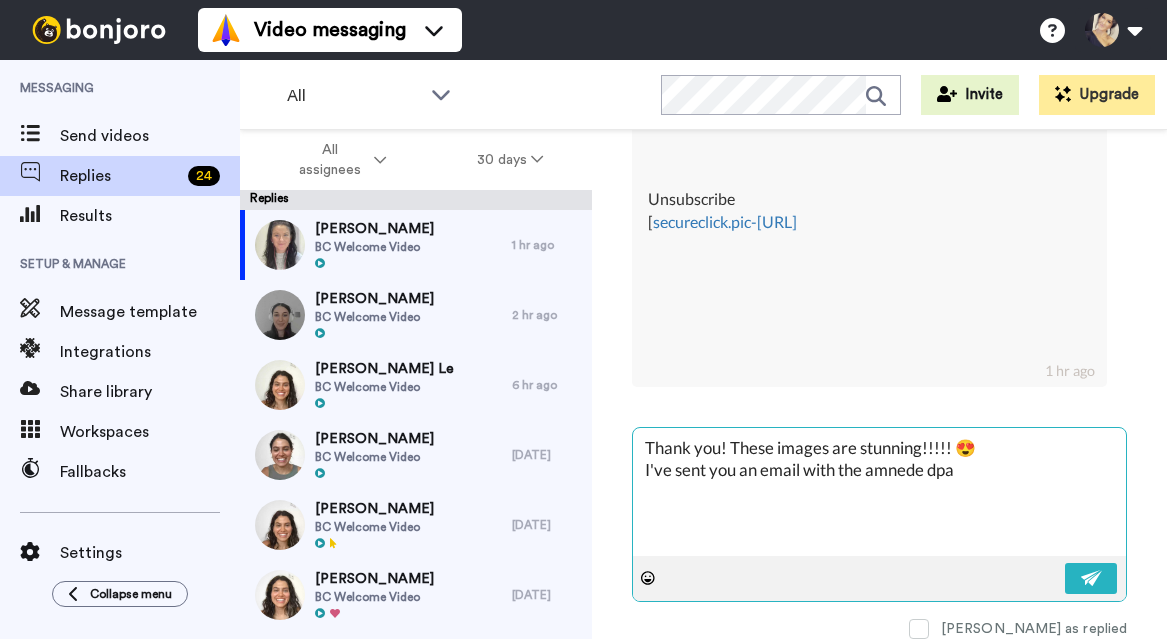 type on "x" 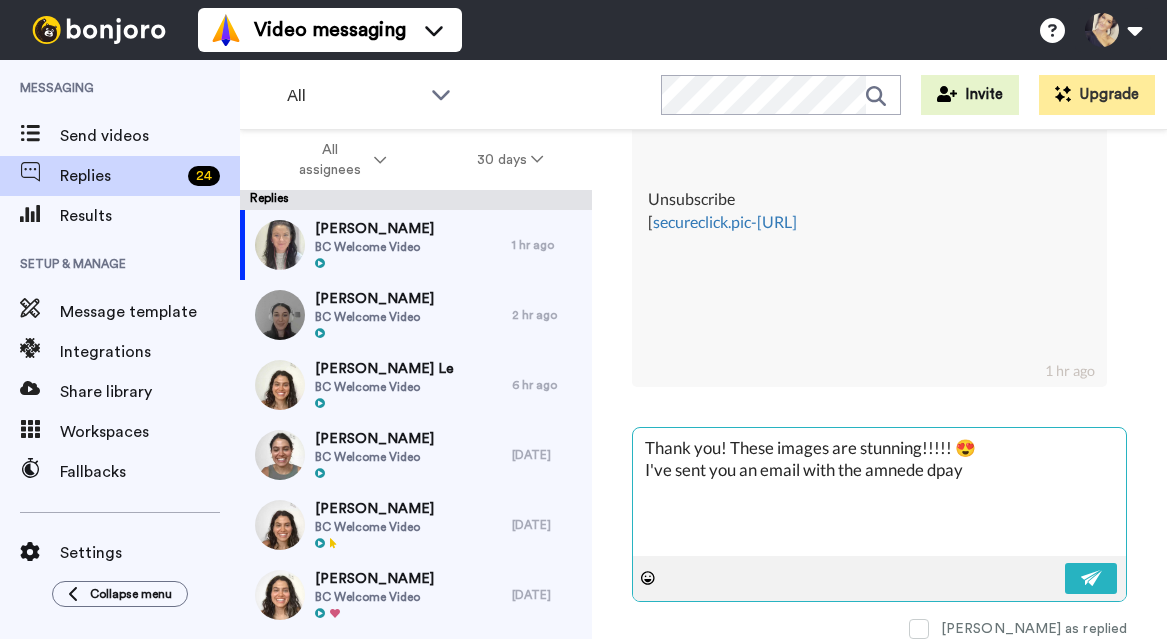 type on "x" 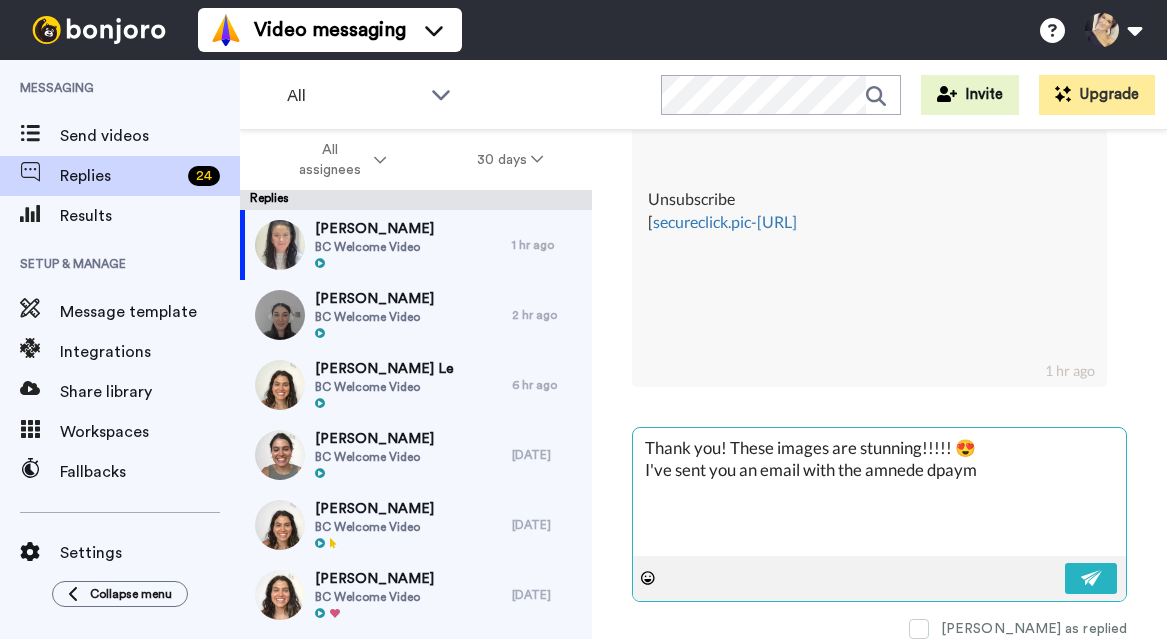 type on "Thank you! These images are stunning!!!!! 😍
I've sent you an email with the amnede dpayme" 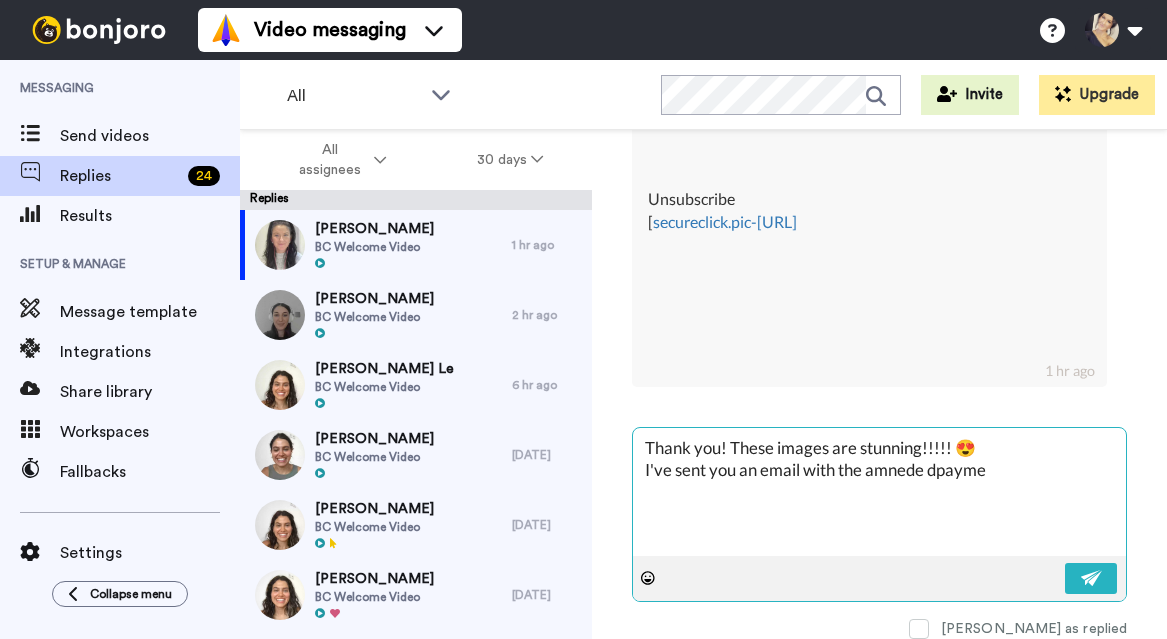 type on "x" 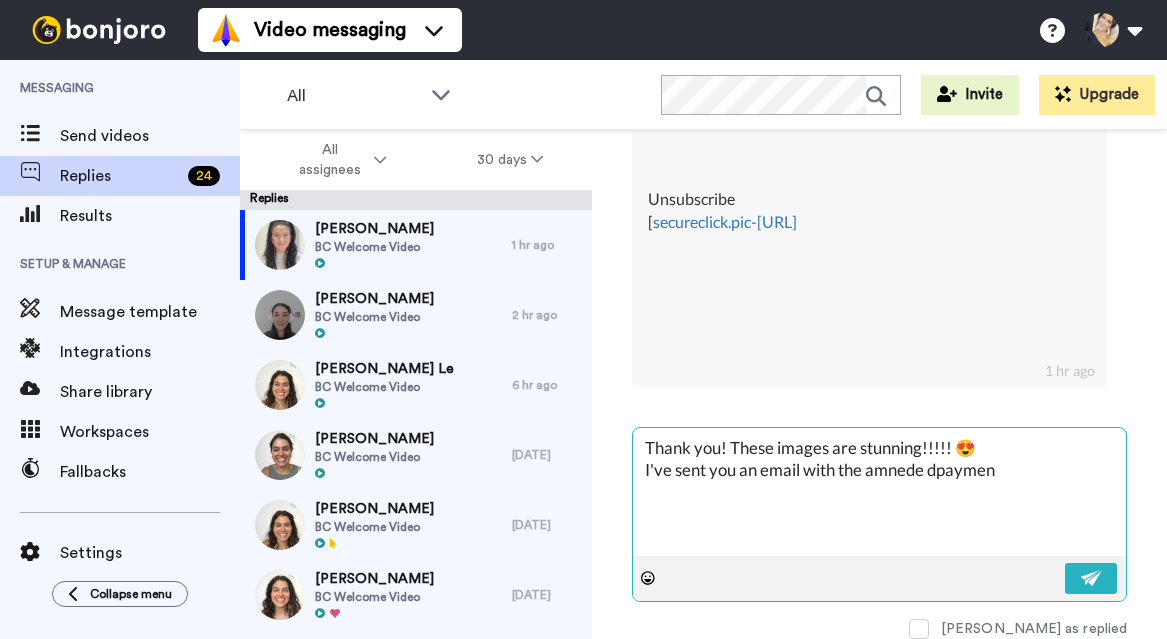 type on "x" 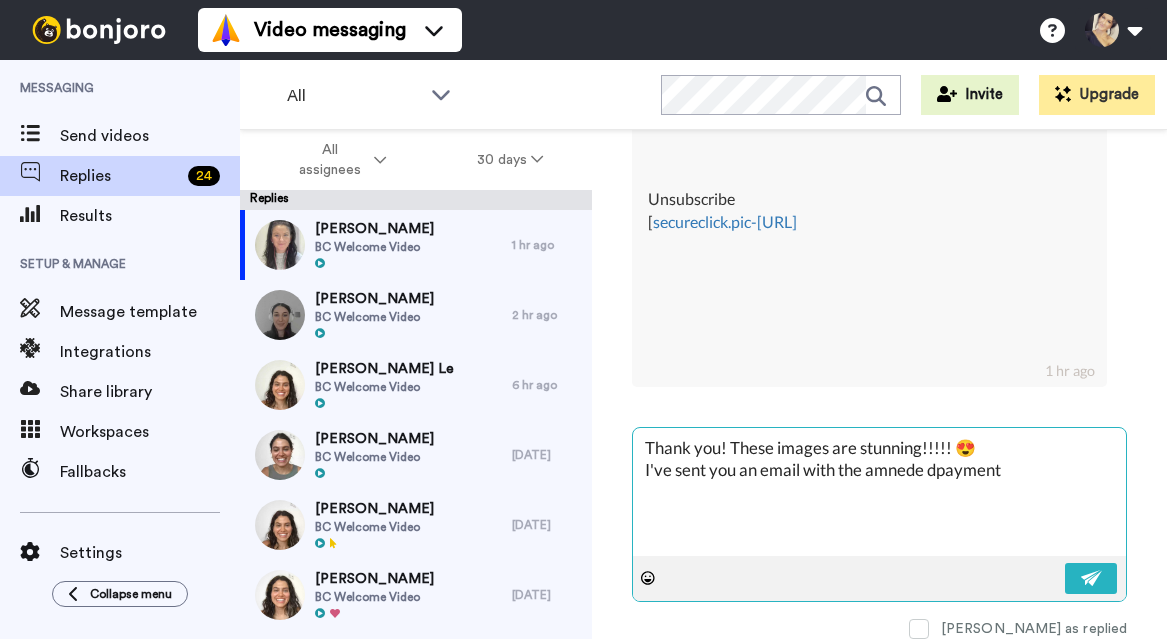 type on "Thank you! These images are stunning!!!!! 😍
I've sent you an email with the amnede dpayment" 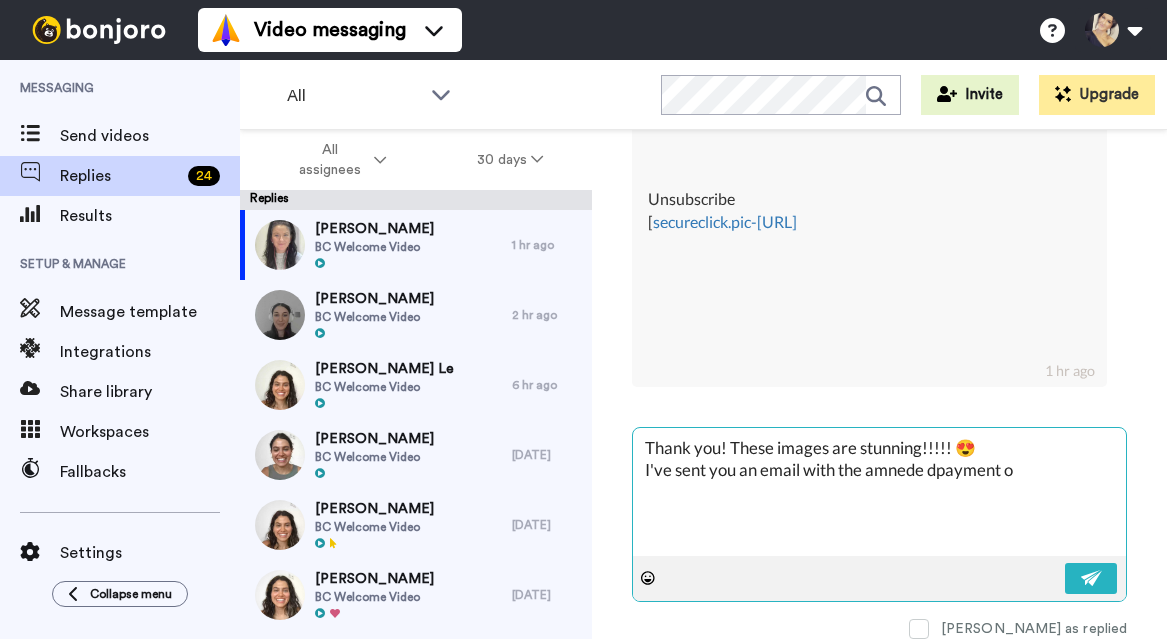 type 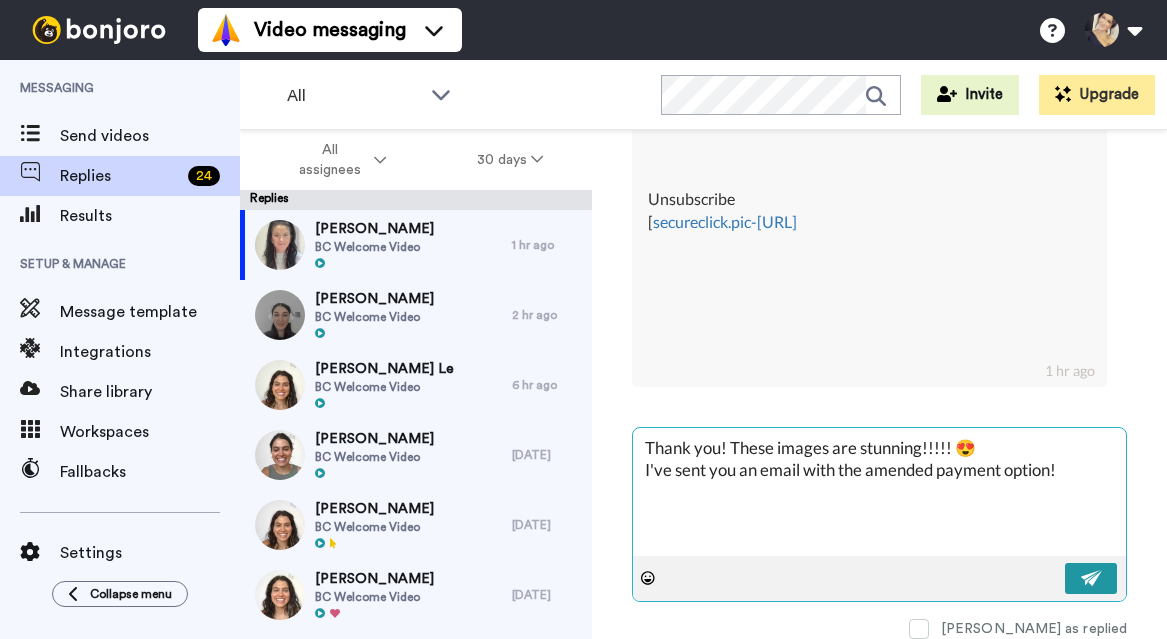 click at bounding box center [1092, 578] 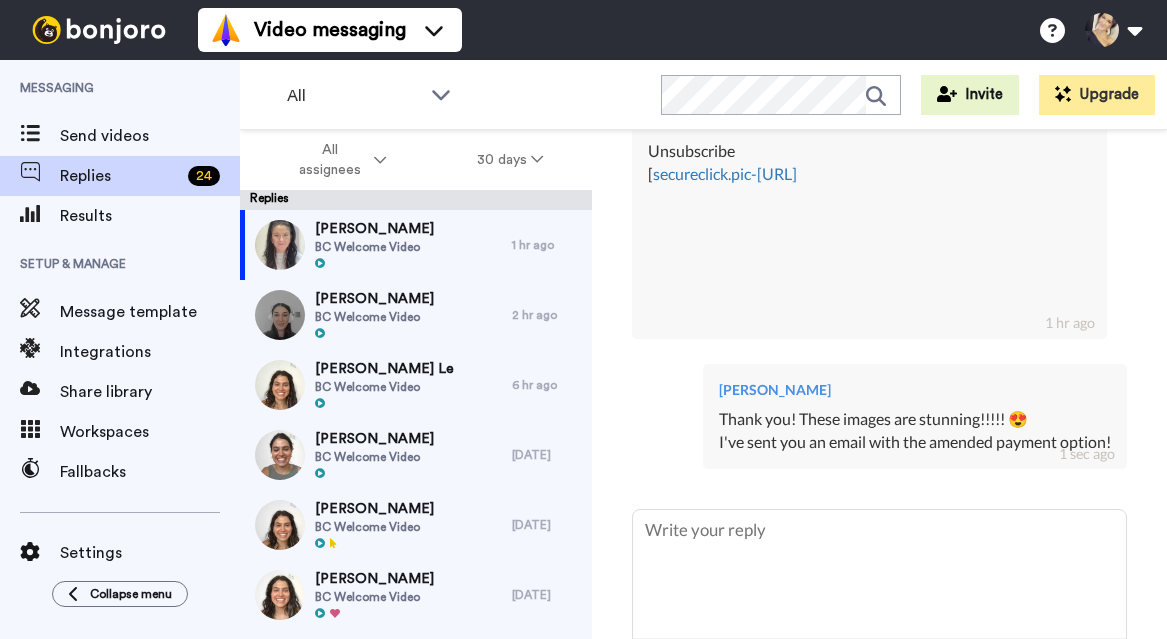 scroll, scrollTop: 3793, scrollLeft: 0, axis: vertical 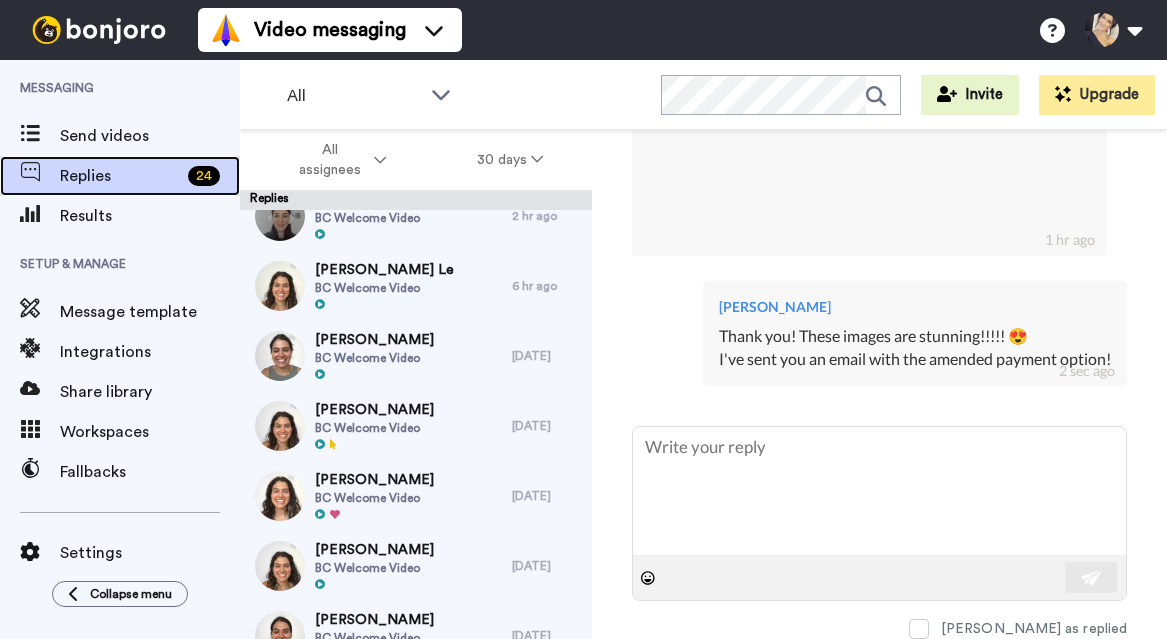 click on "Replies" at bounding box center (120, 176) 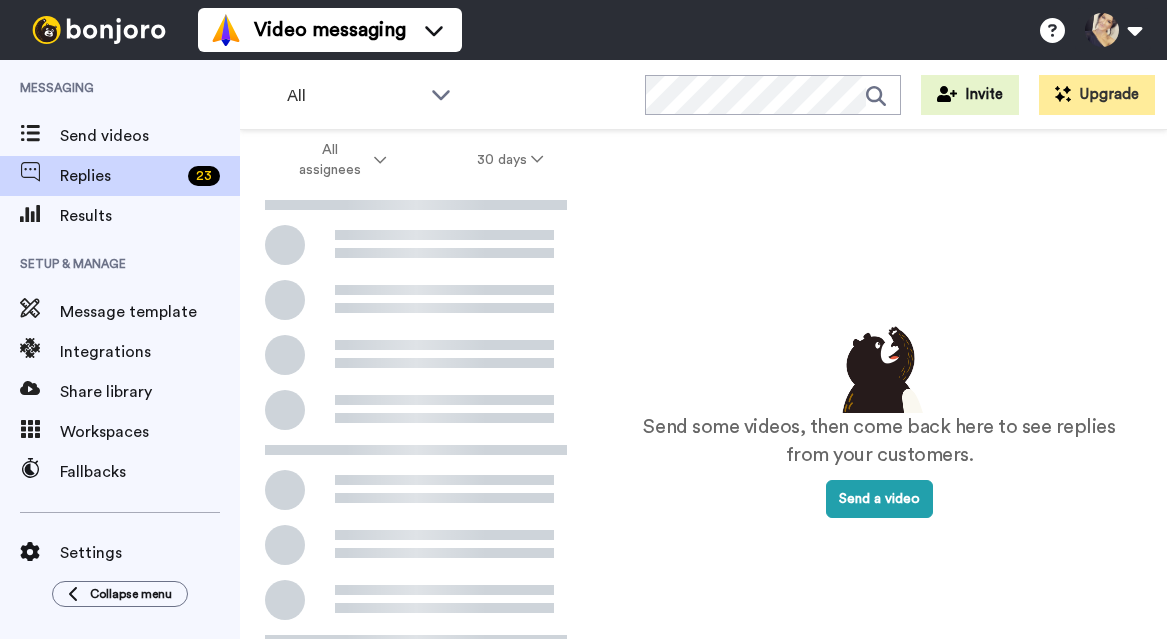 scroll, scrollTop: 0, scrollLeft: 0, axis: both 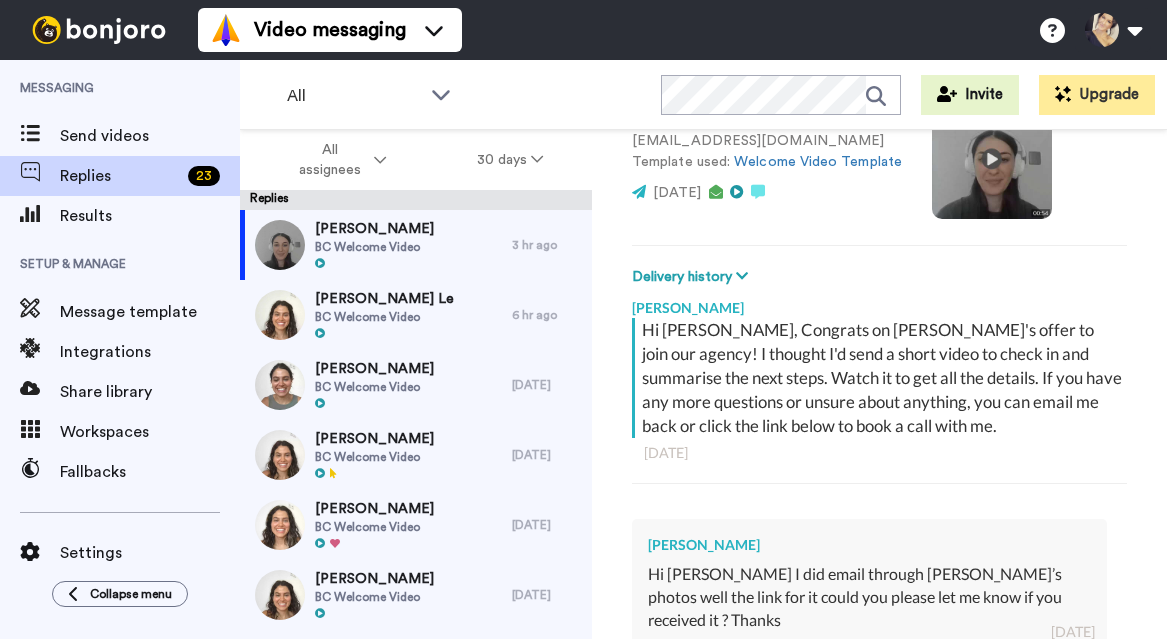 type on "x" 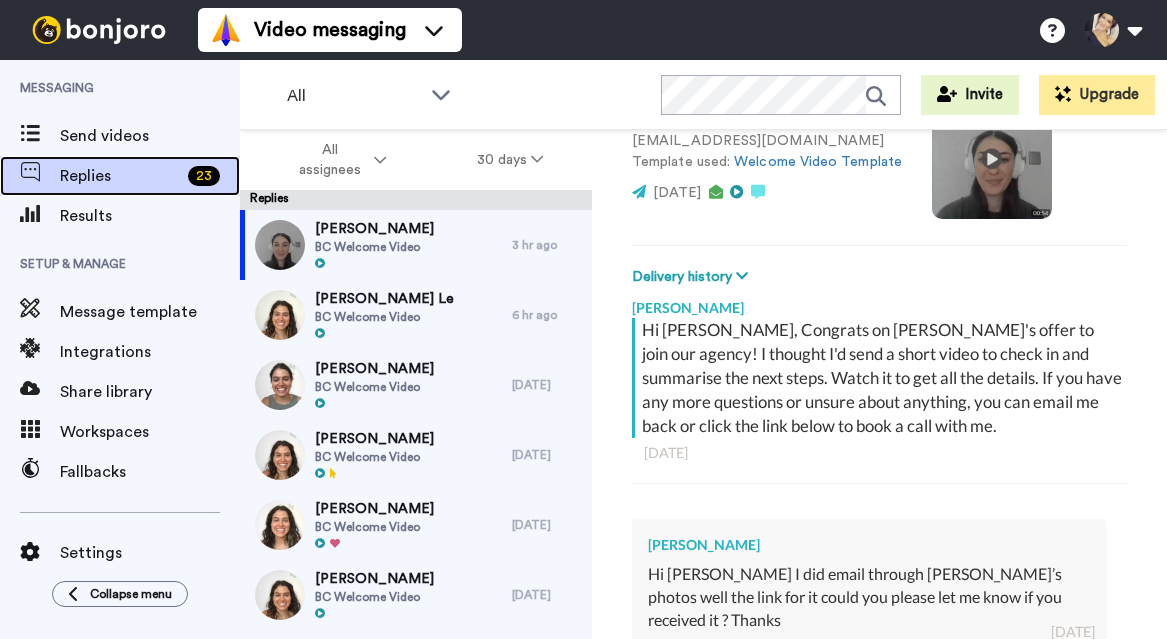 click on "Replies" at bounding box center (120, 176) 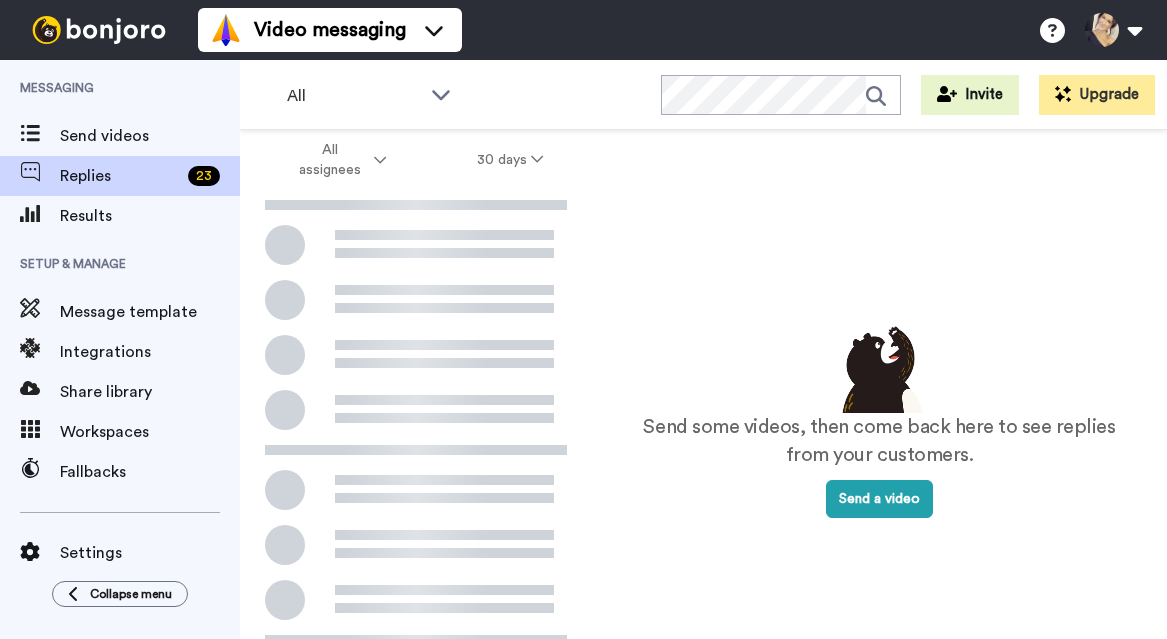 scroll, scrollTop: 0, scrollLeft: 0, axis: both 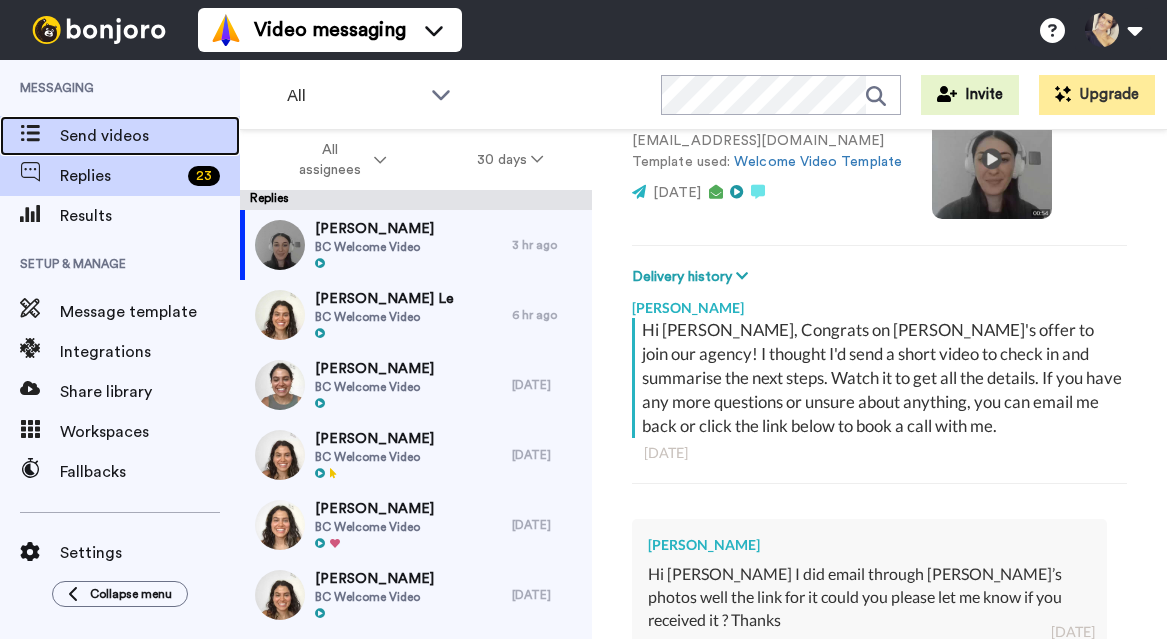 click on "Send videos" at bounding box center (120, 136) 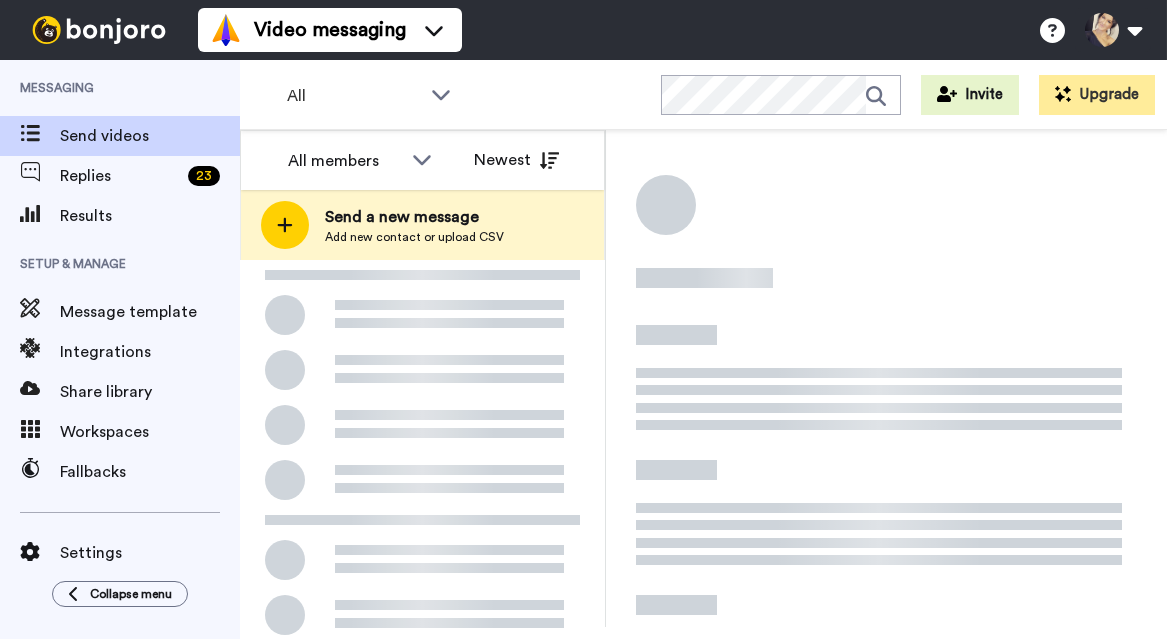 scroll, scrollTop: 0, scrollLeft: 0, axis: both 